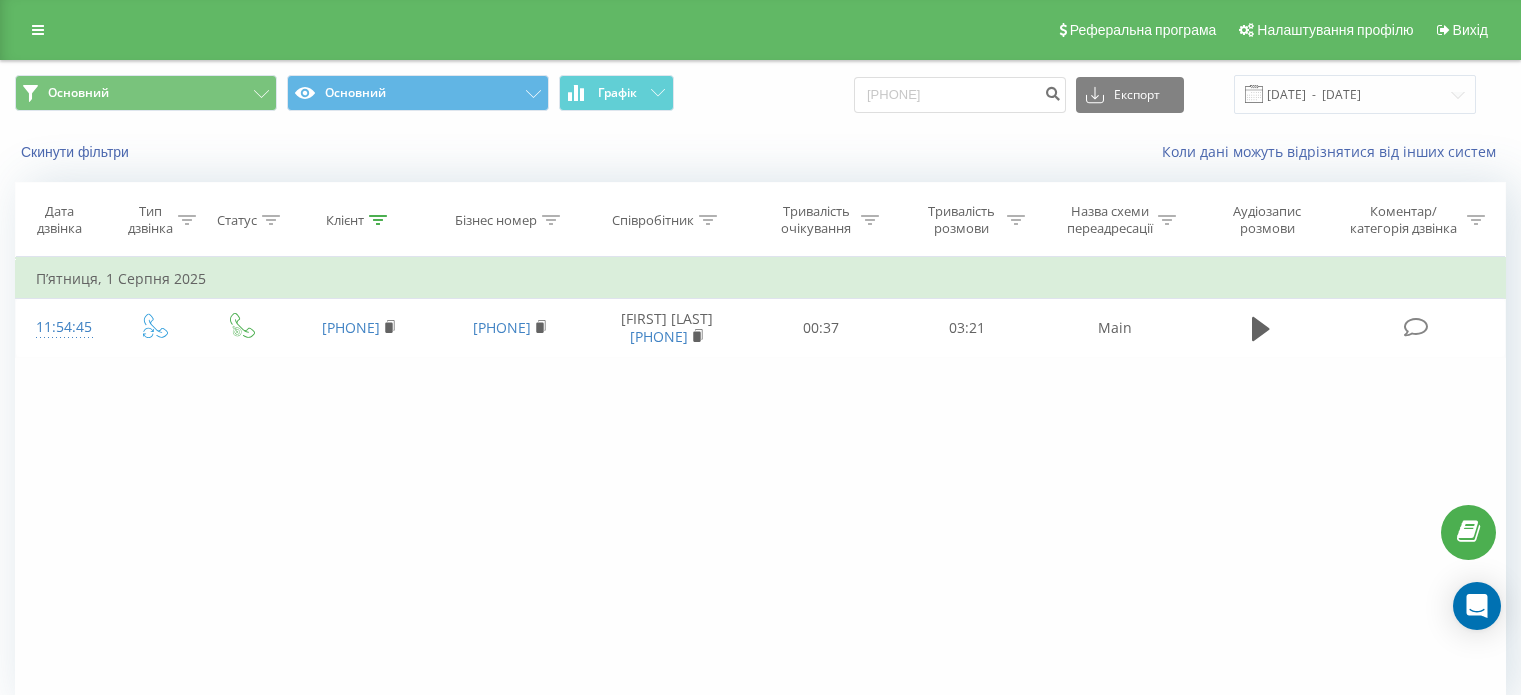 scroll, scrollTop: 0, scrollLeft: 0, axis: both 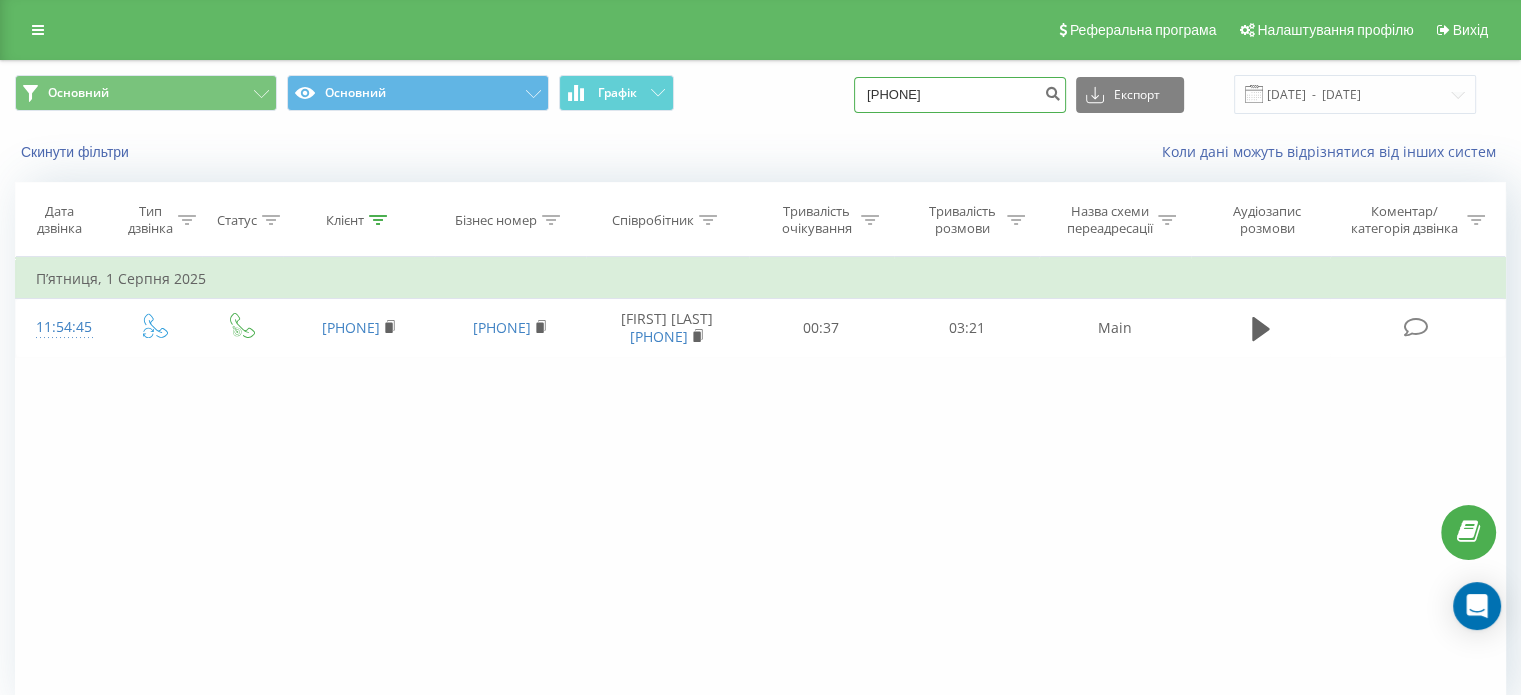drag, startPoint x: 995, startPoint y: 87, endPoint x: 736, endPoint y: 106, distance: 259.69598 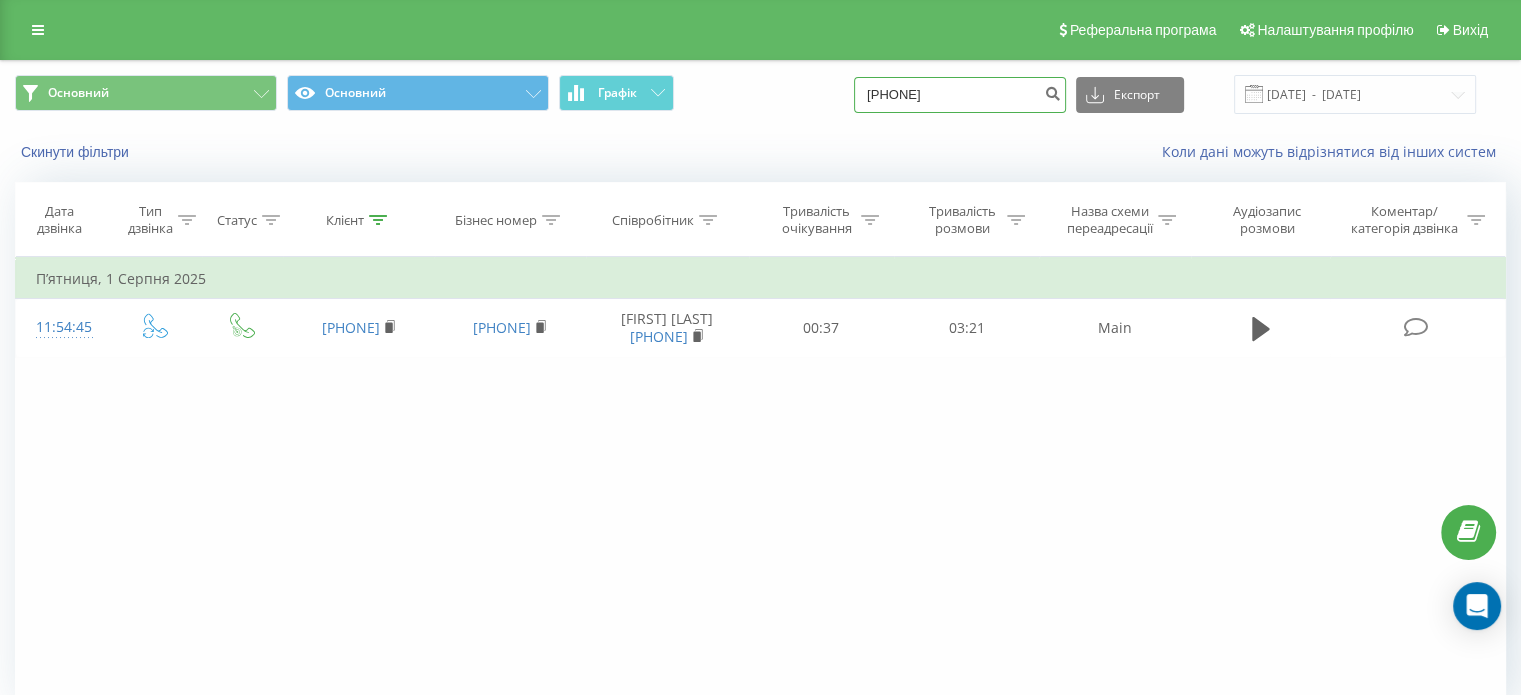 paste on "[PHONE]" 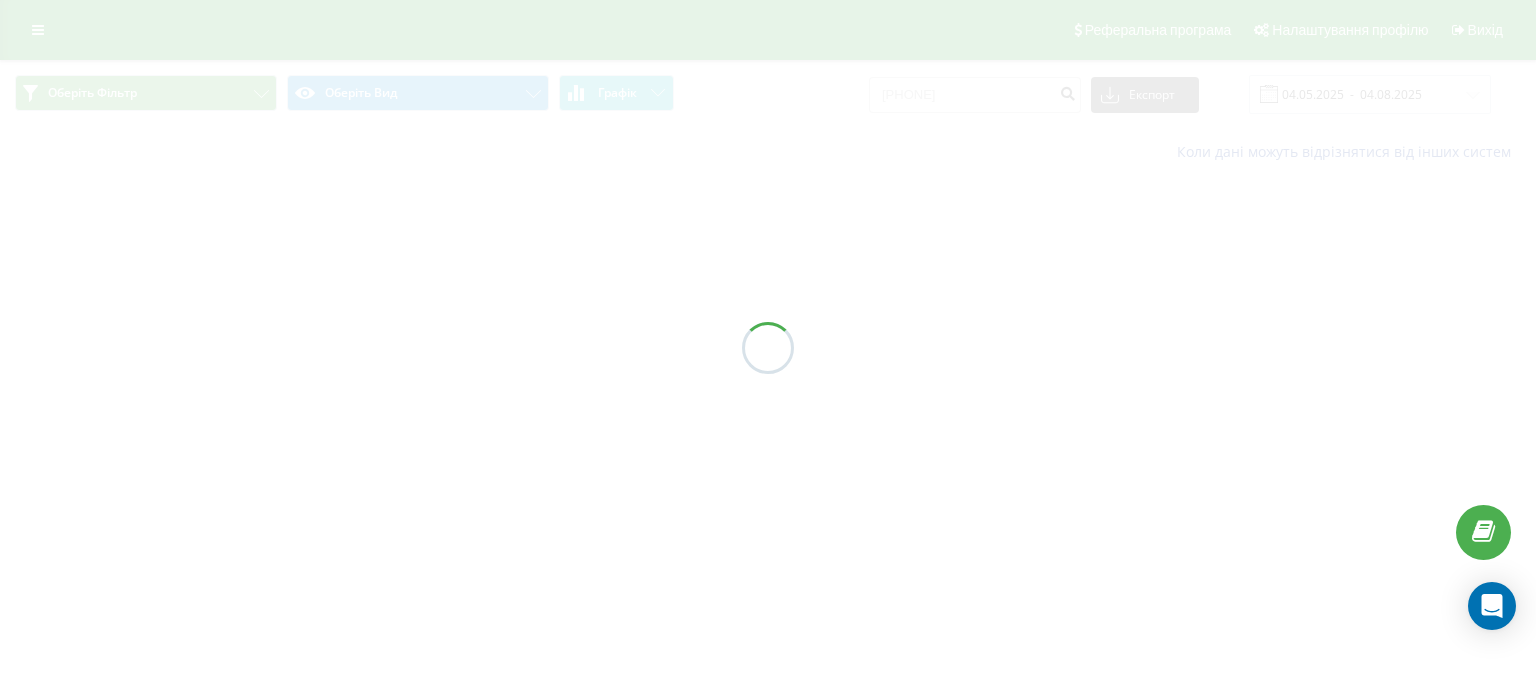 scroll, scrollTop: 0, scrollLeft: 0, axis: both 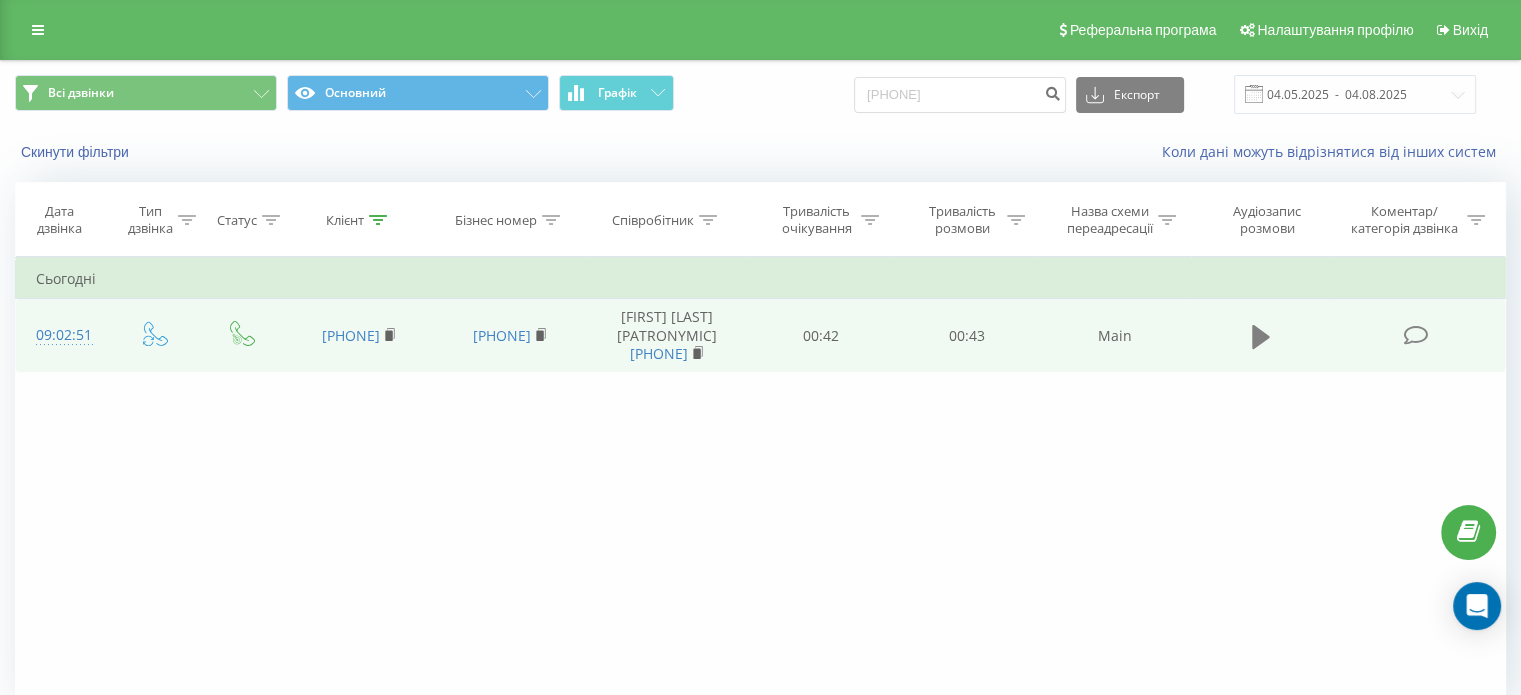 click 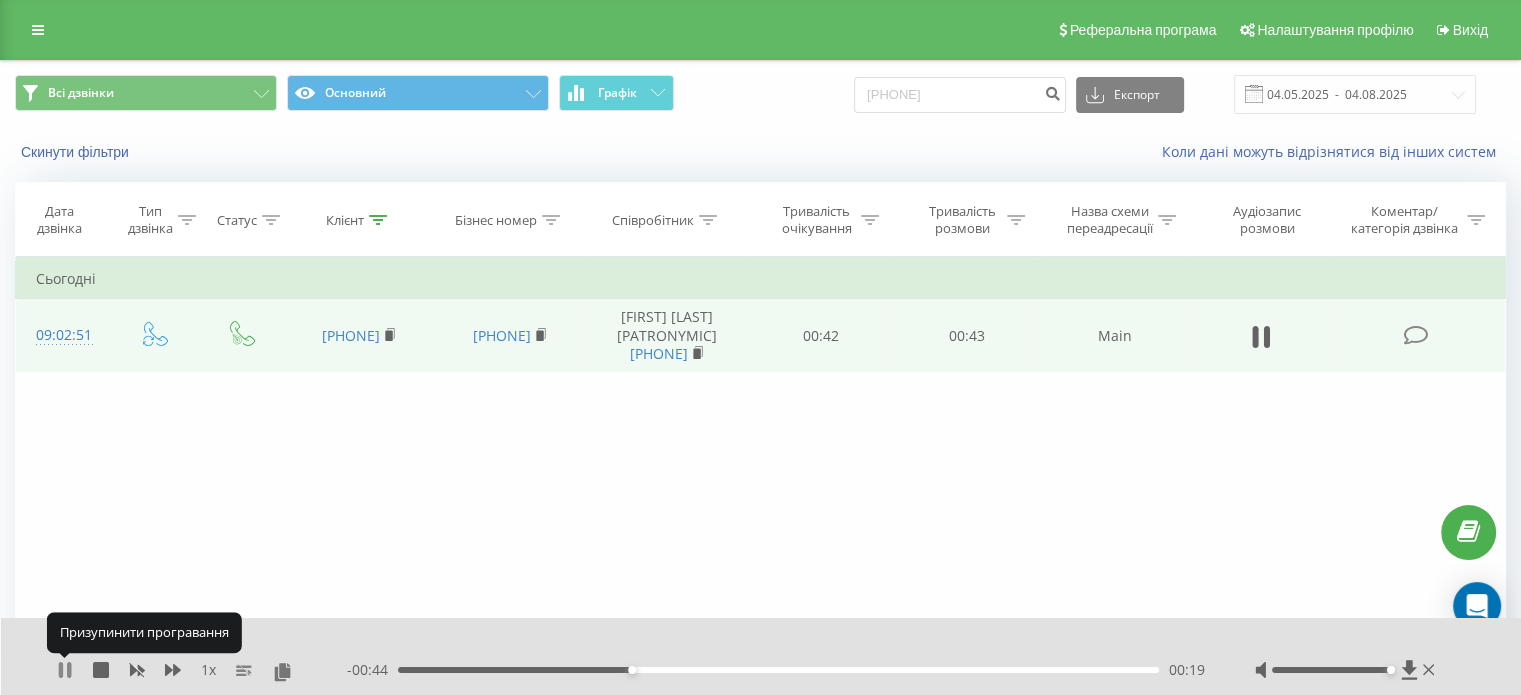 click 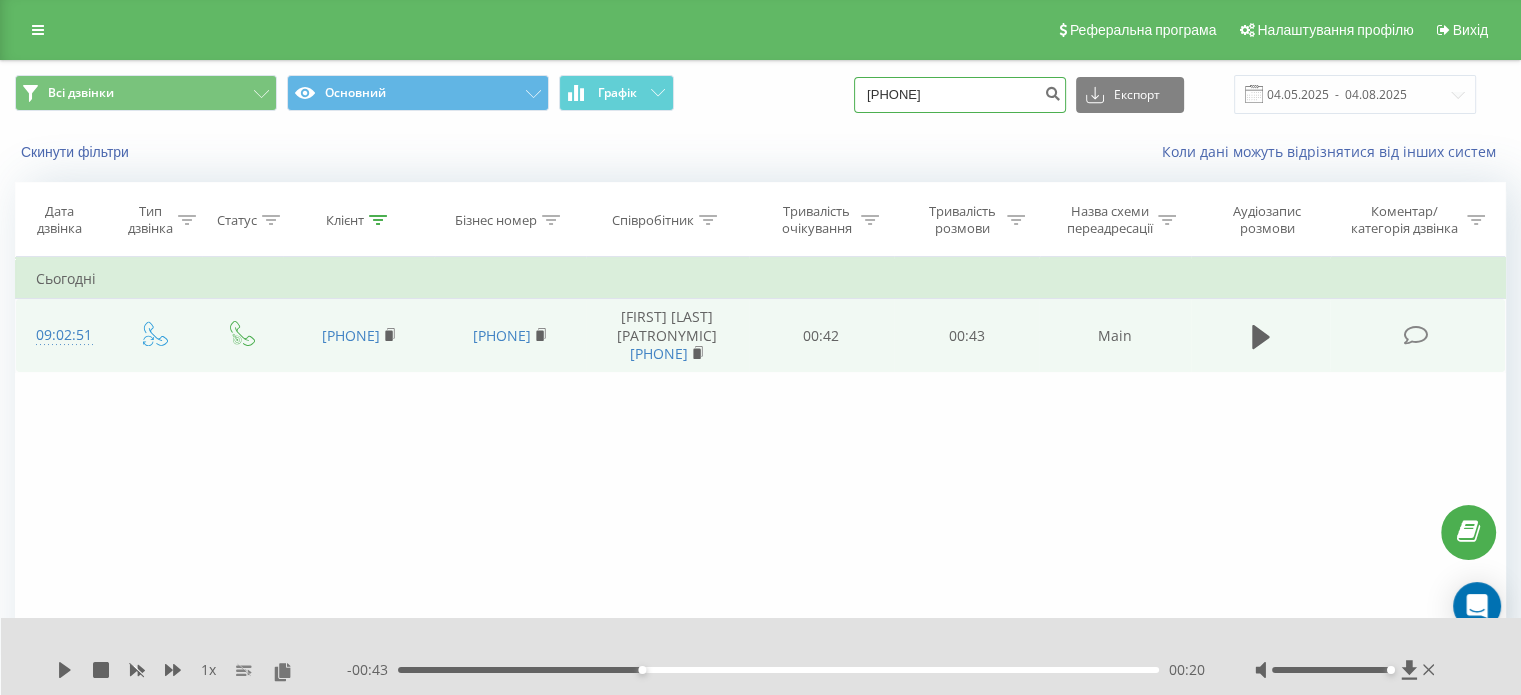 drag, startPoint x: 1012, startPoint y: 91, endPoint x: 802, endPoint y: 93, distance: 210.00952 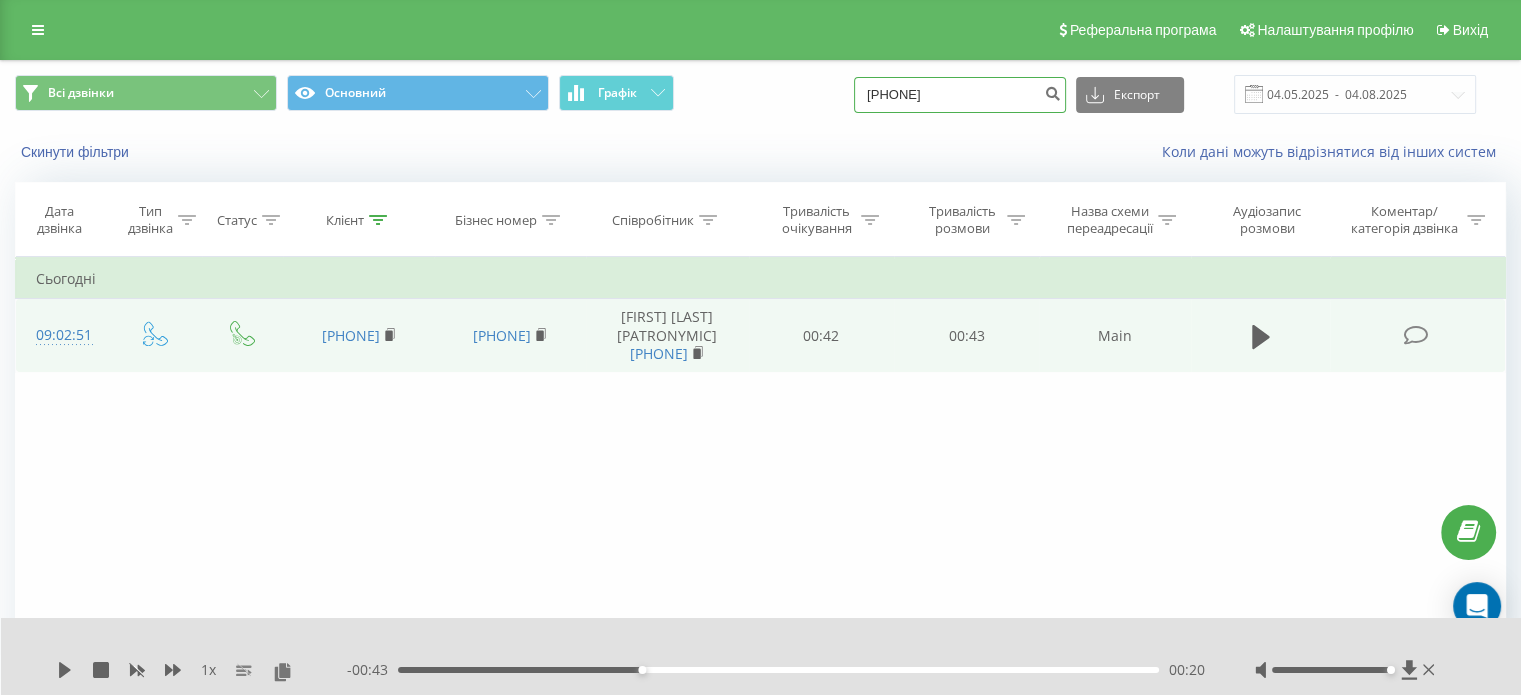 paste on "735230995" 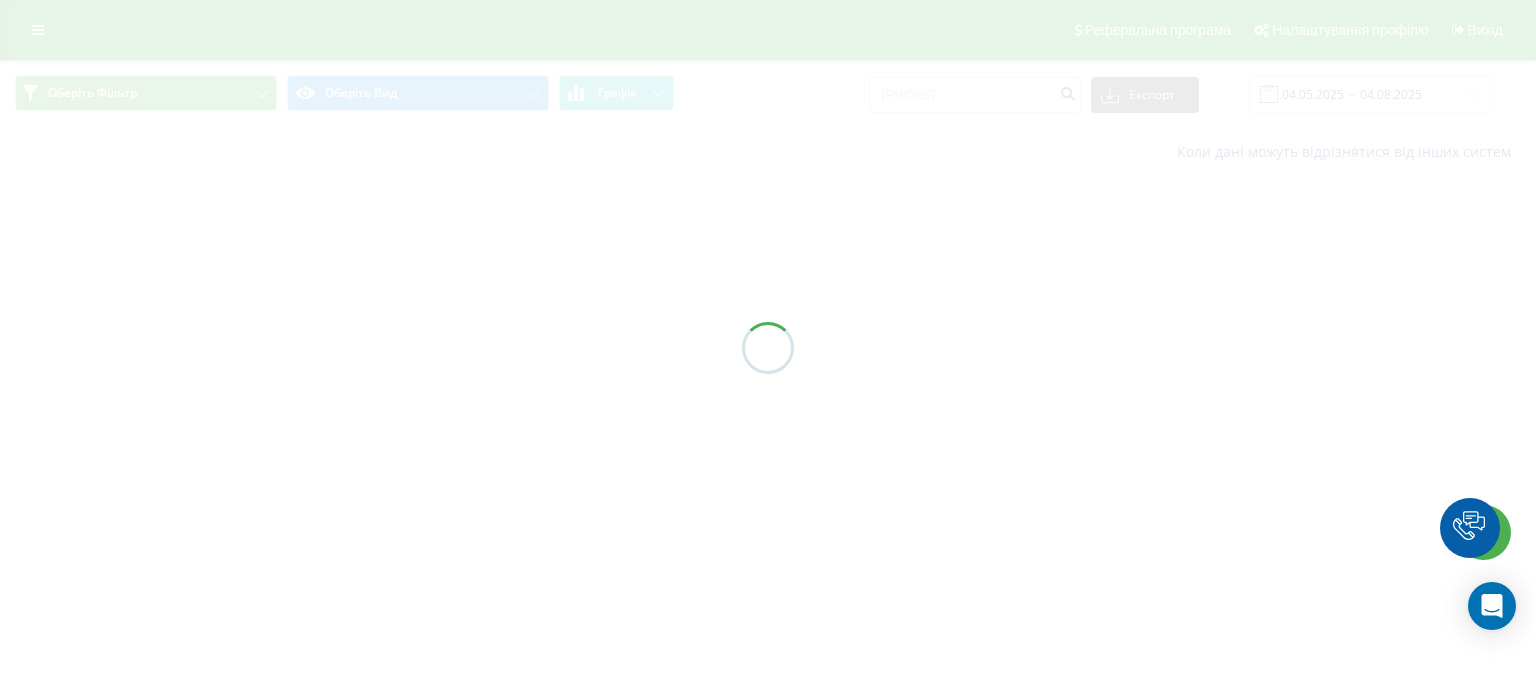 scroll, scrollTop: 0, scrollLeft: 0, axis: both 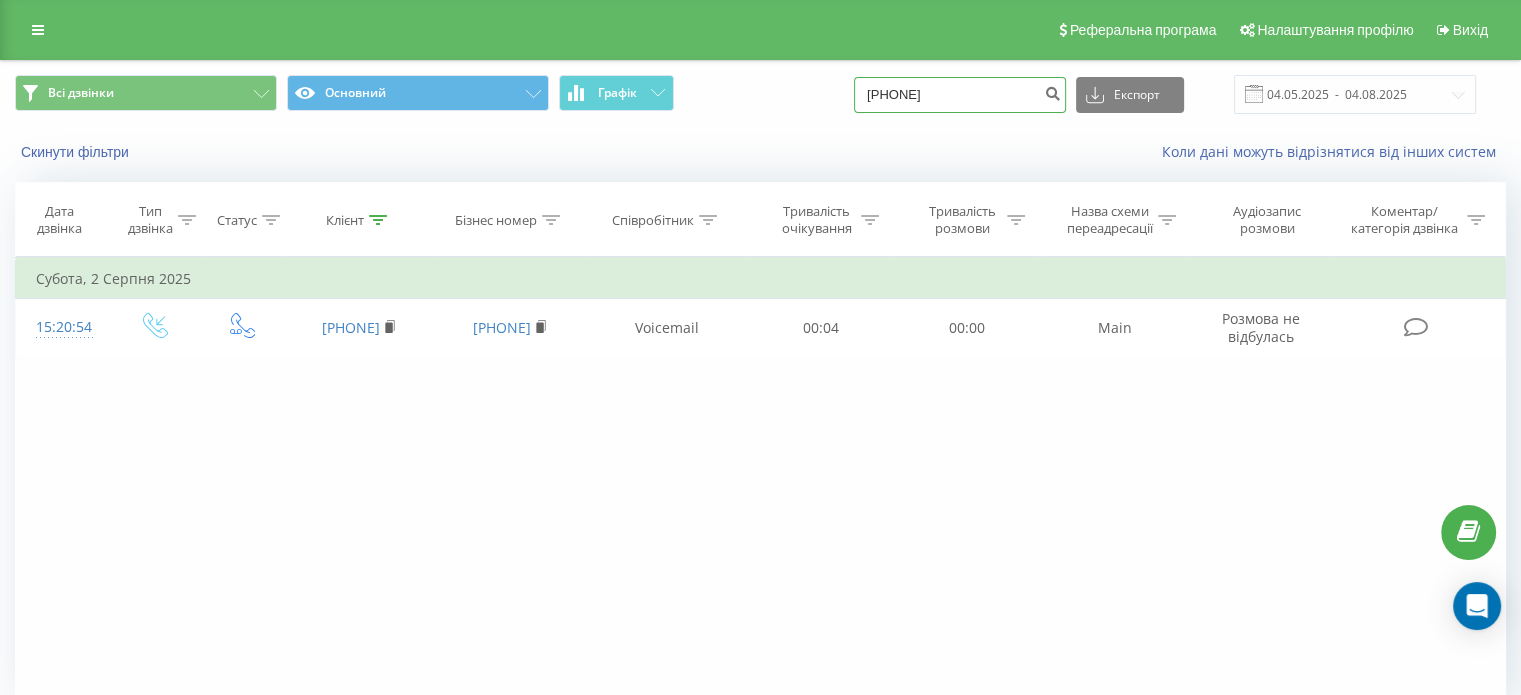 drag, startPoint x: 984, startPoint y: 95, endPoint x: 737, endPoint y: 99, distance: 247.03238 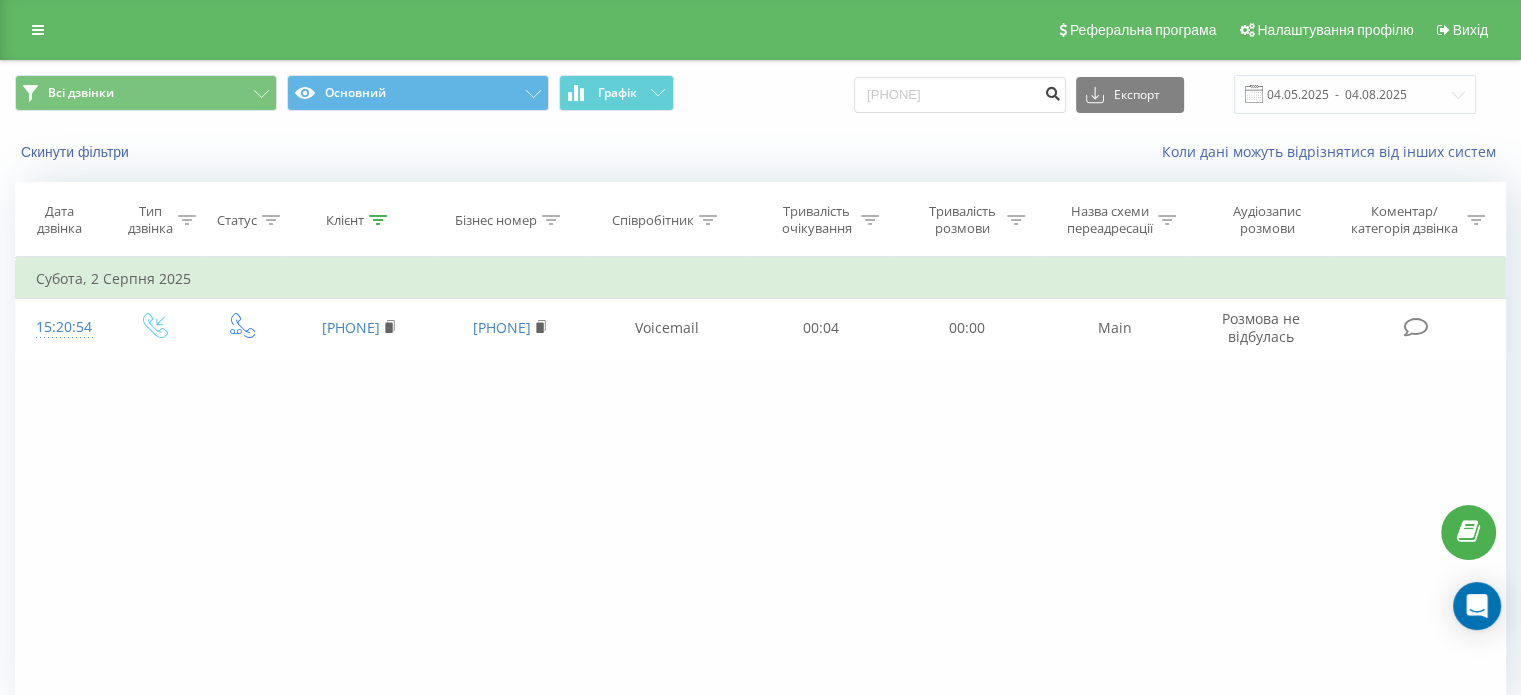 click at bounding box center [1052, 91] 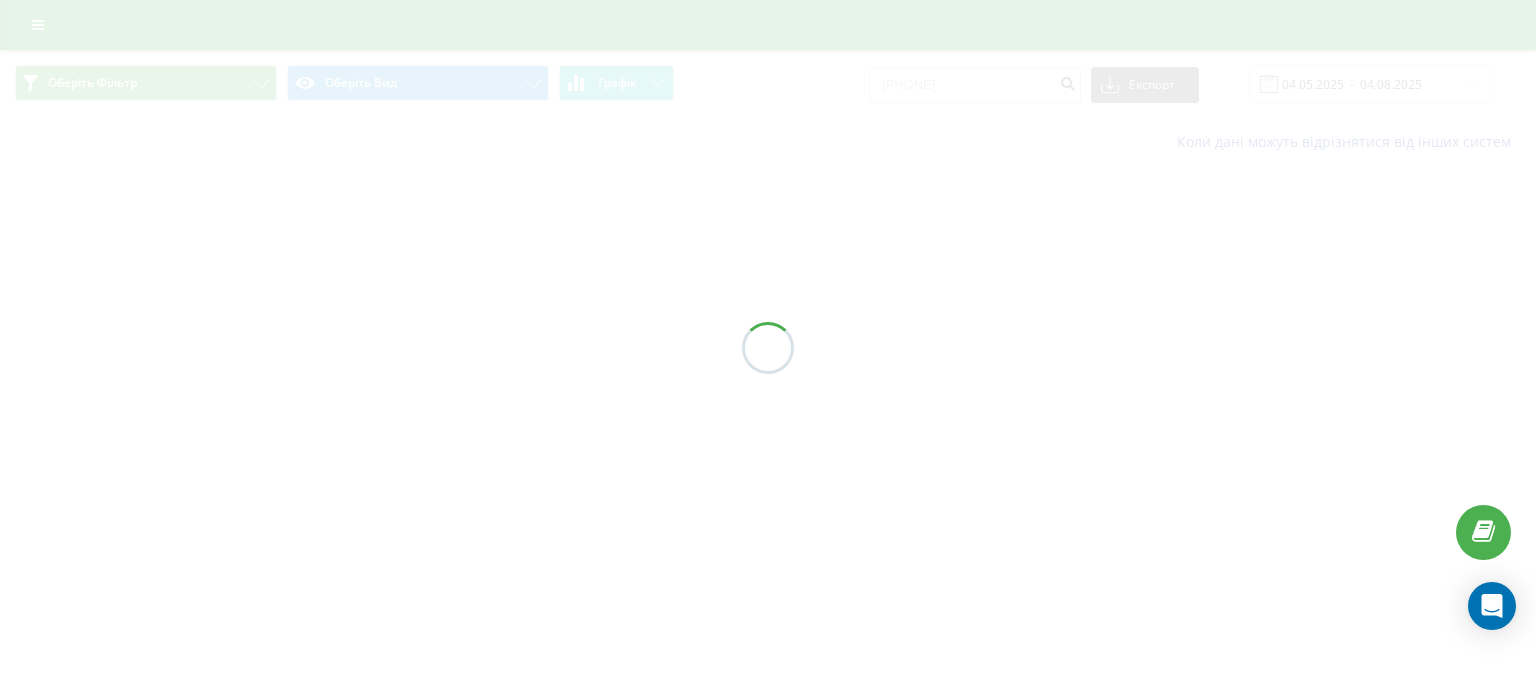 scroll, scrollTop: 0, scrollLeft: 0, axis: both 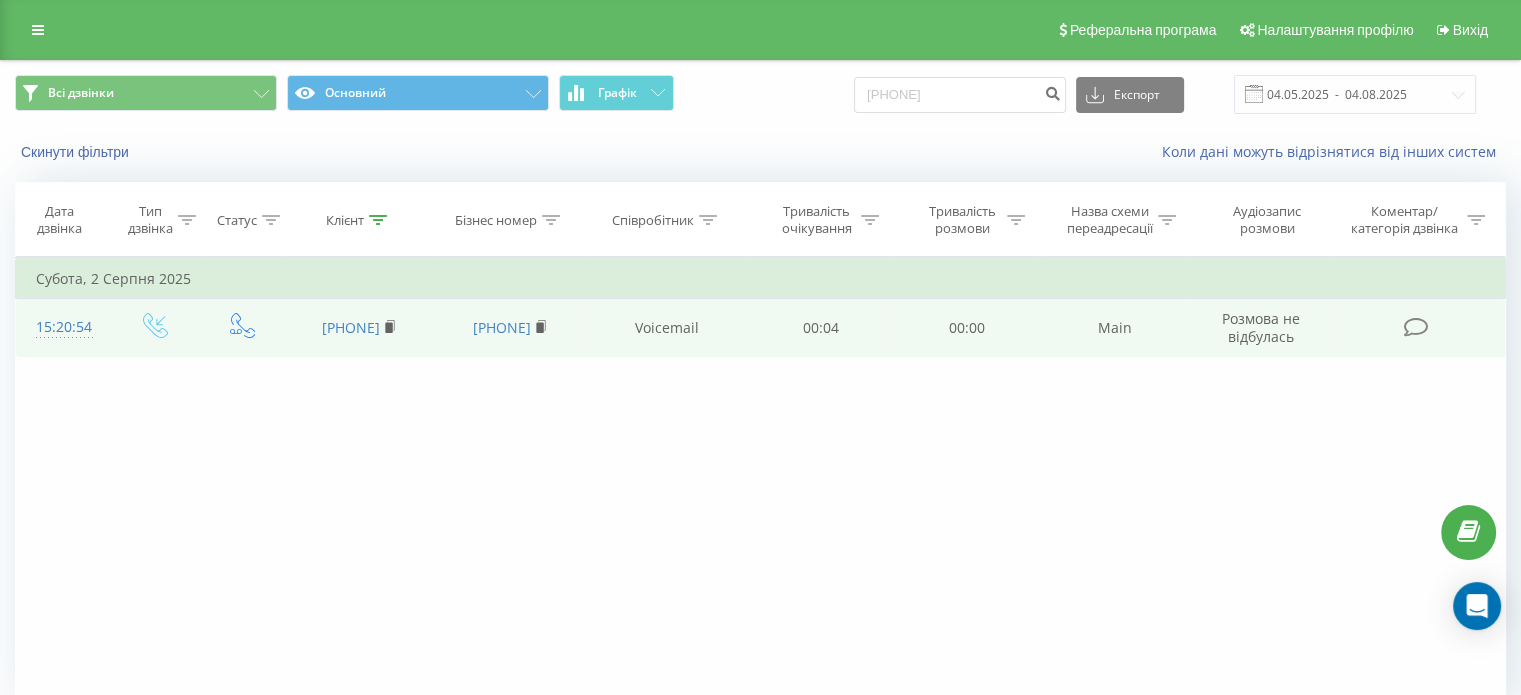 click on "Розмова не відбулась" at bounding box center [1261, 327] 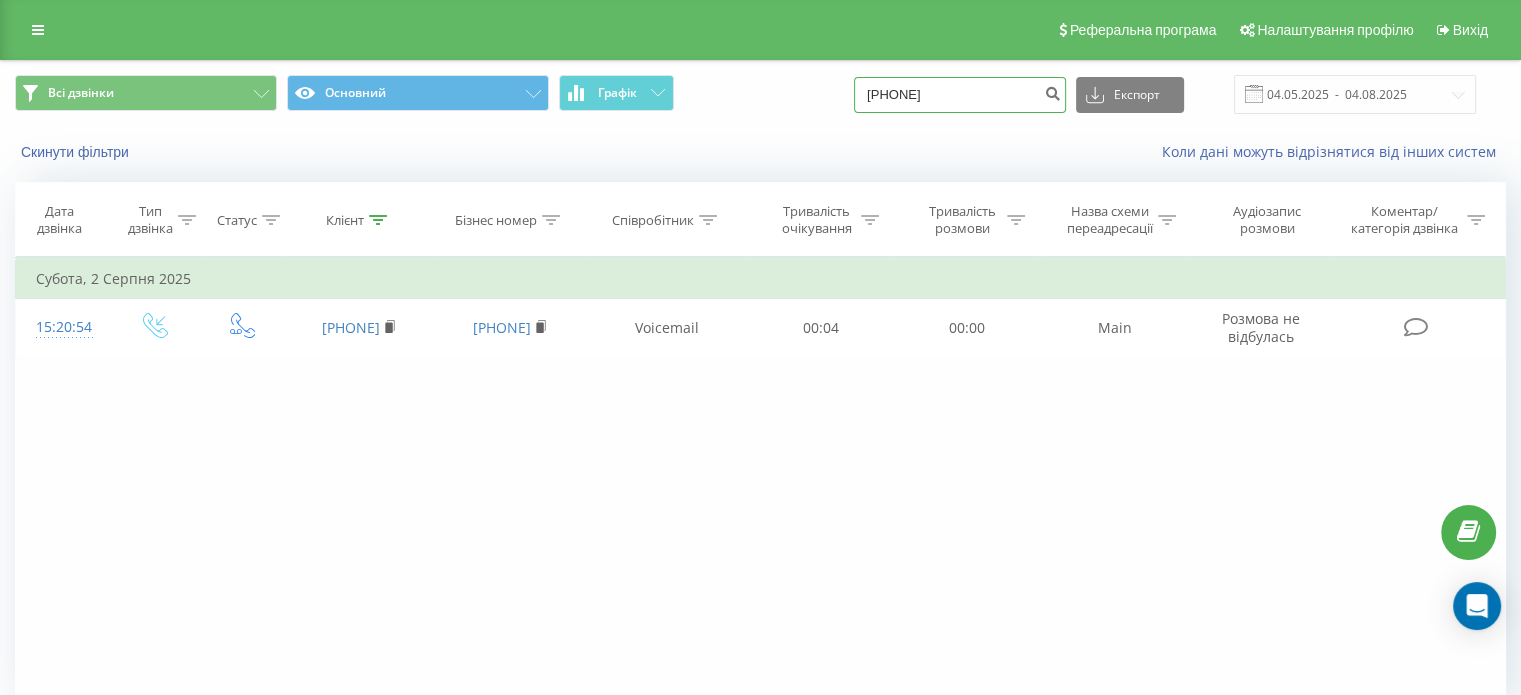 drag, startPoint x: 976, startPoint y: 94, endPoint x: 816, endPoint y: 99, distance: 160.07811 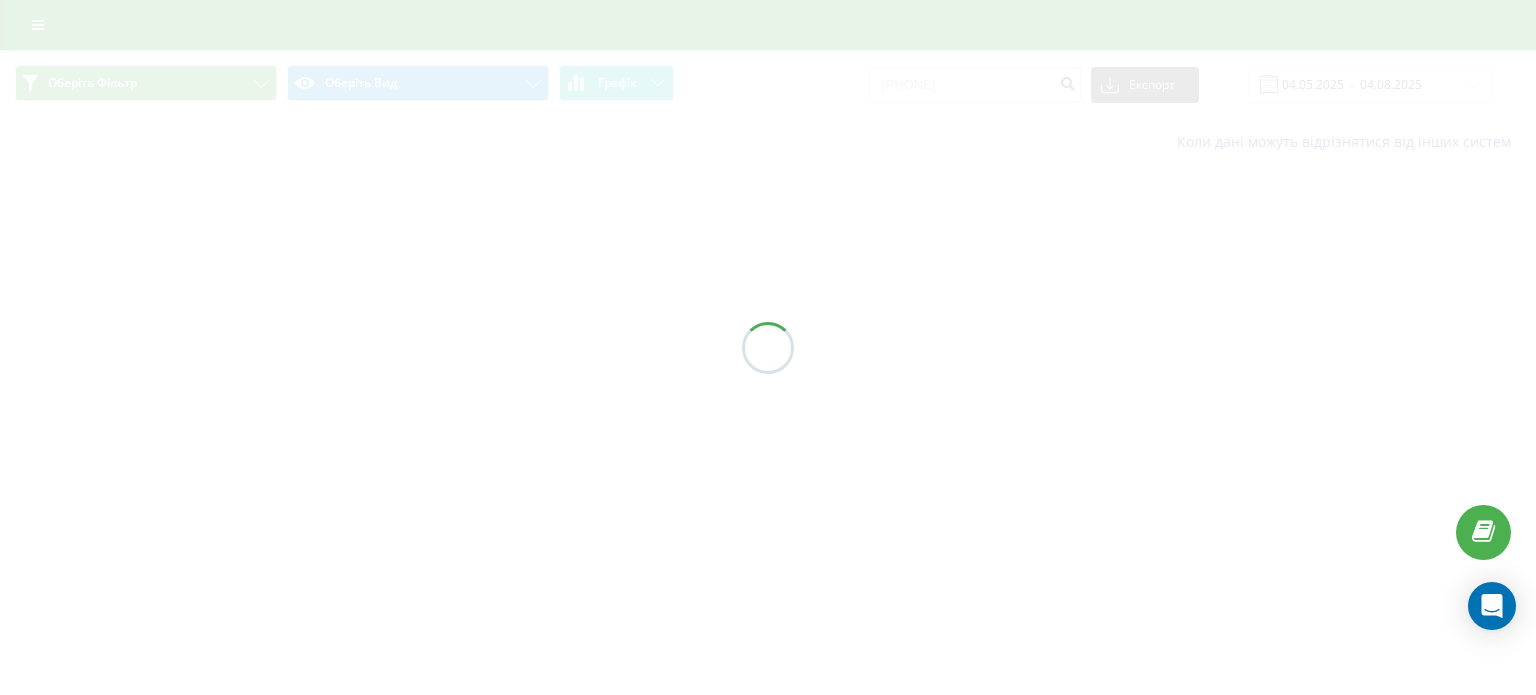 scroll, scrollTop: 0, scrollLeft: 0, axis: both 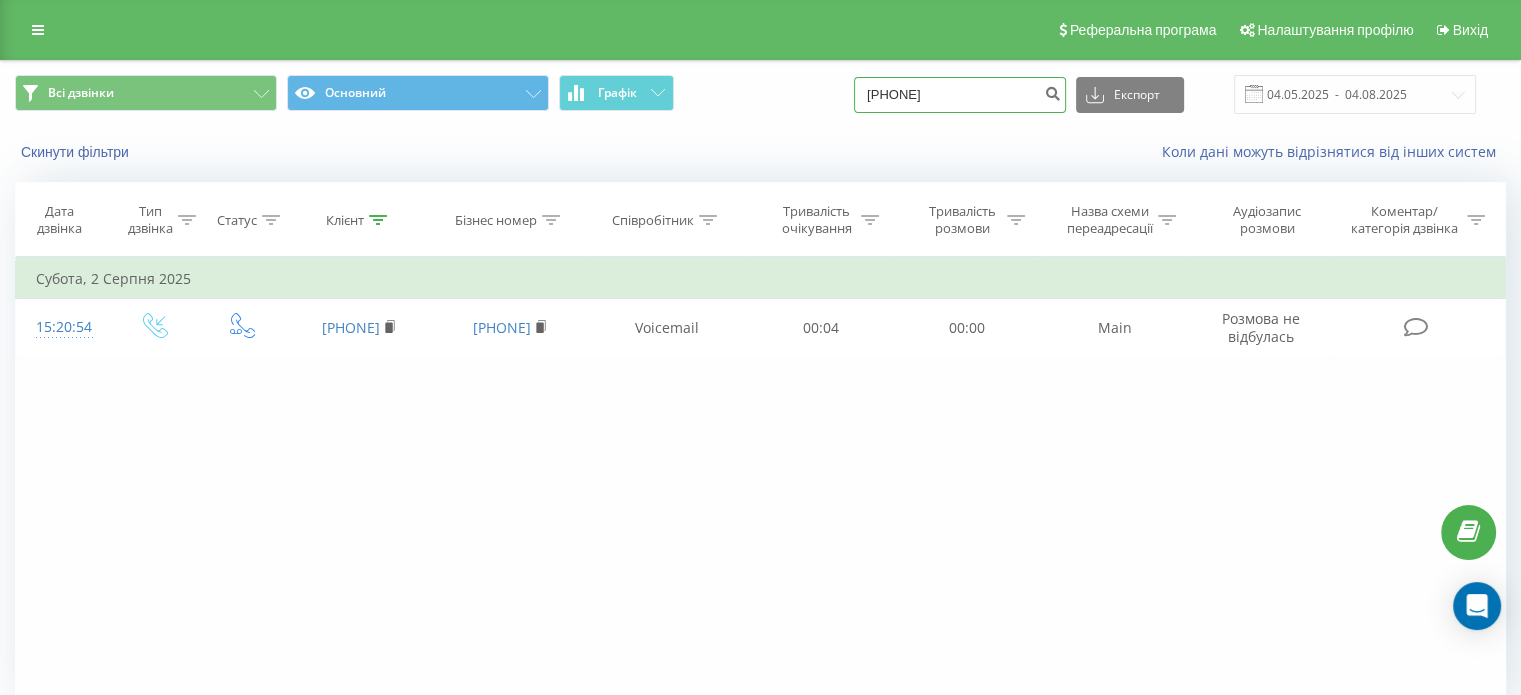 drag, startPoint x: 944, startPoint y: 103, endPoint x: 766, endPoint y: 106, distance: 178.02528 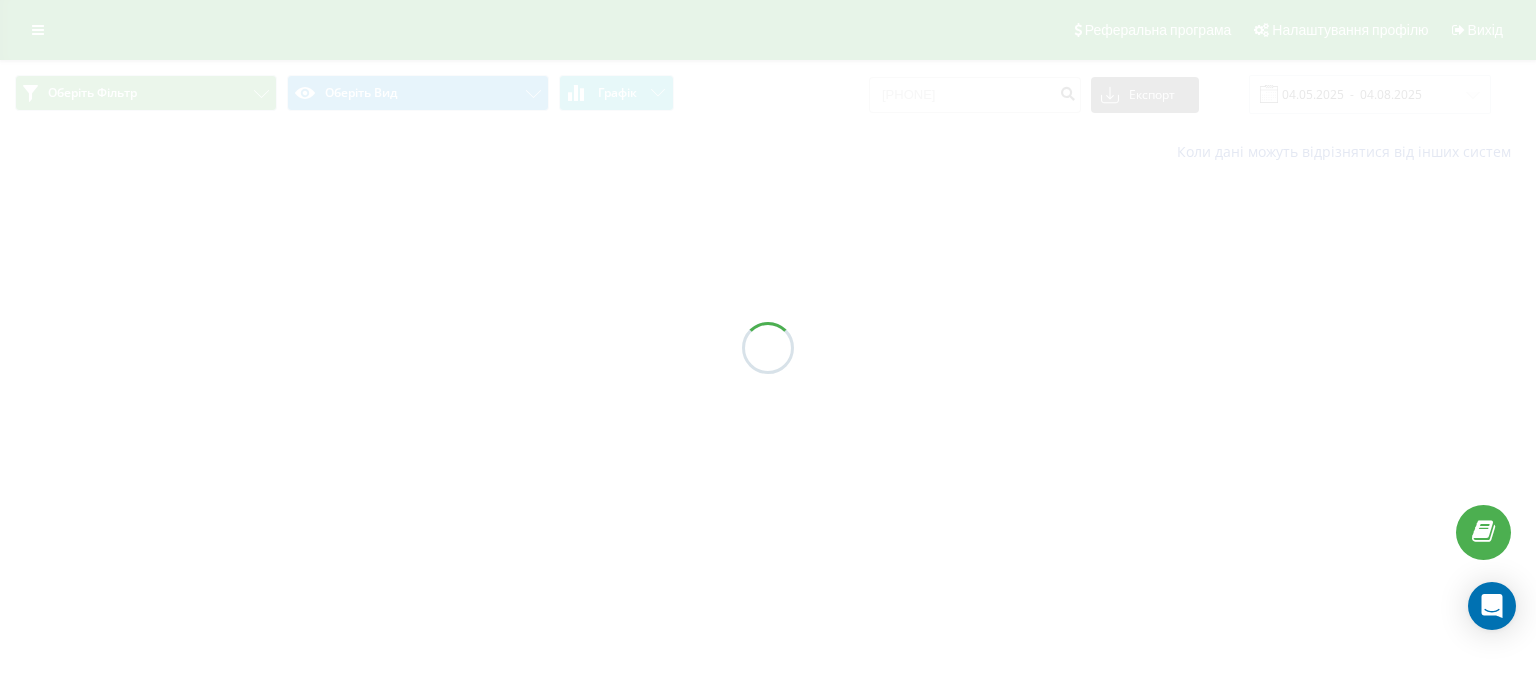 scroll, scrollTop: 0, scrollLeft: 0, axis: both 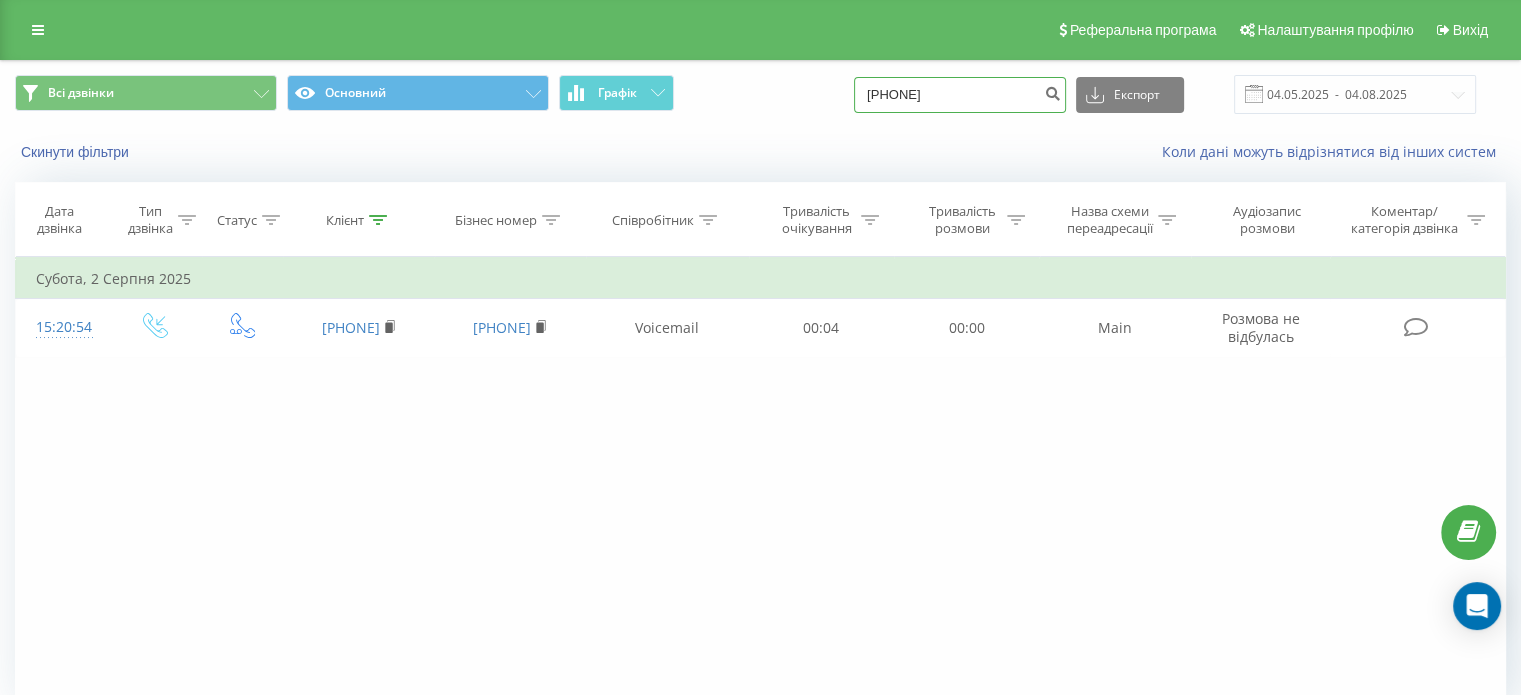 drag, startPoint x: 975, startPoint y: 87, endPoint x: 803, endPoint y: 87, distance: 172 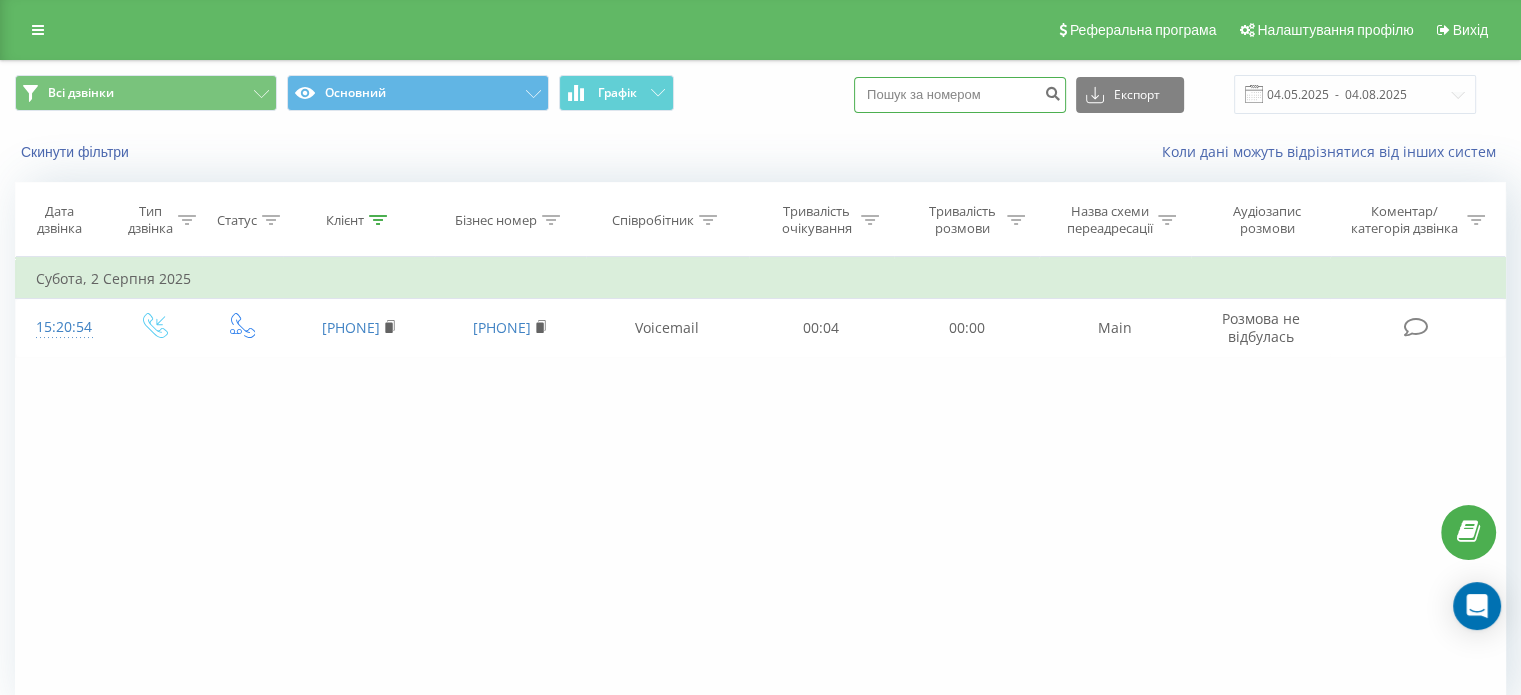 paste on "380663001768" 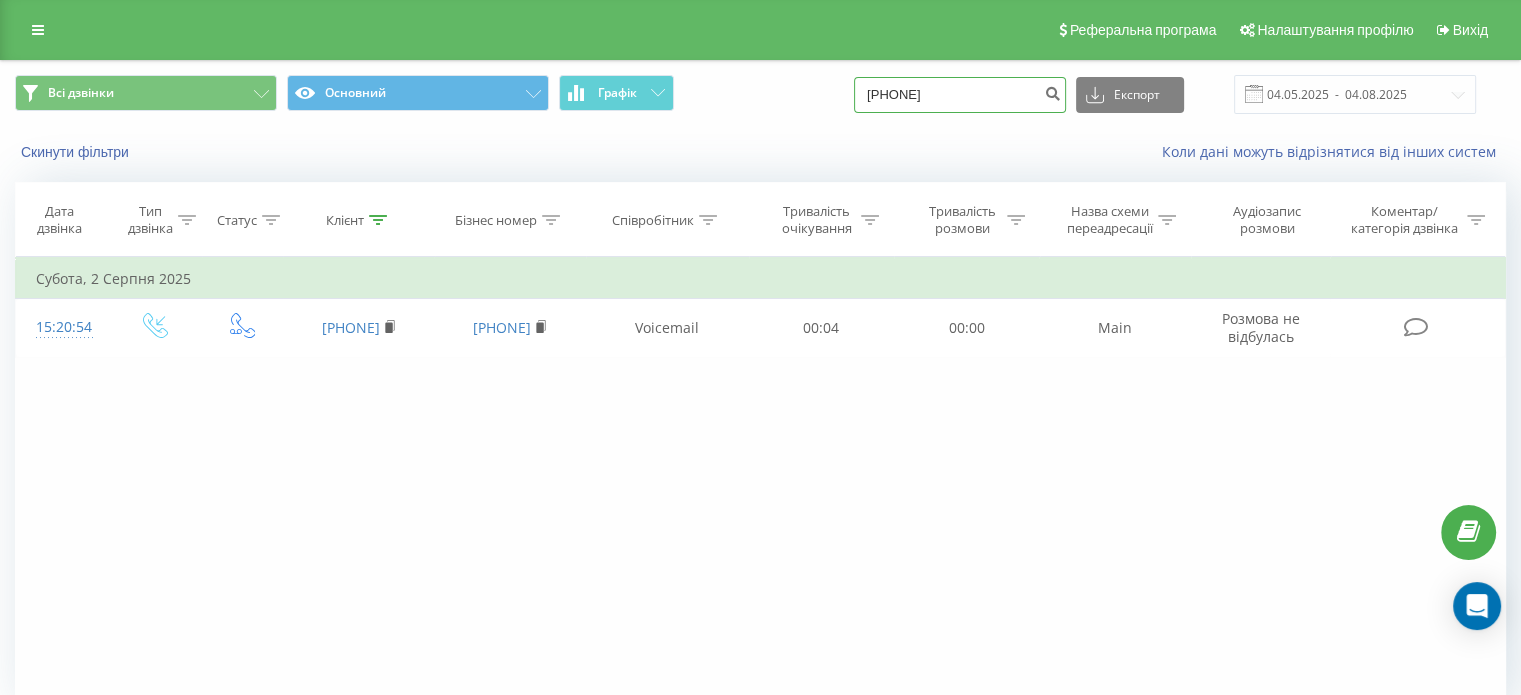 type on "380663001768" 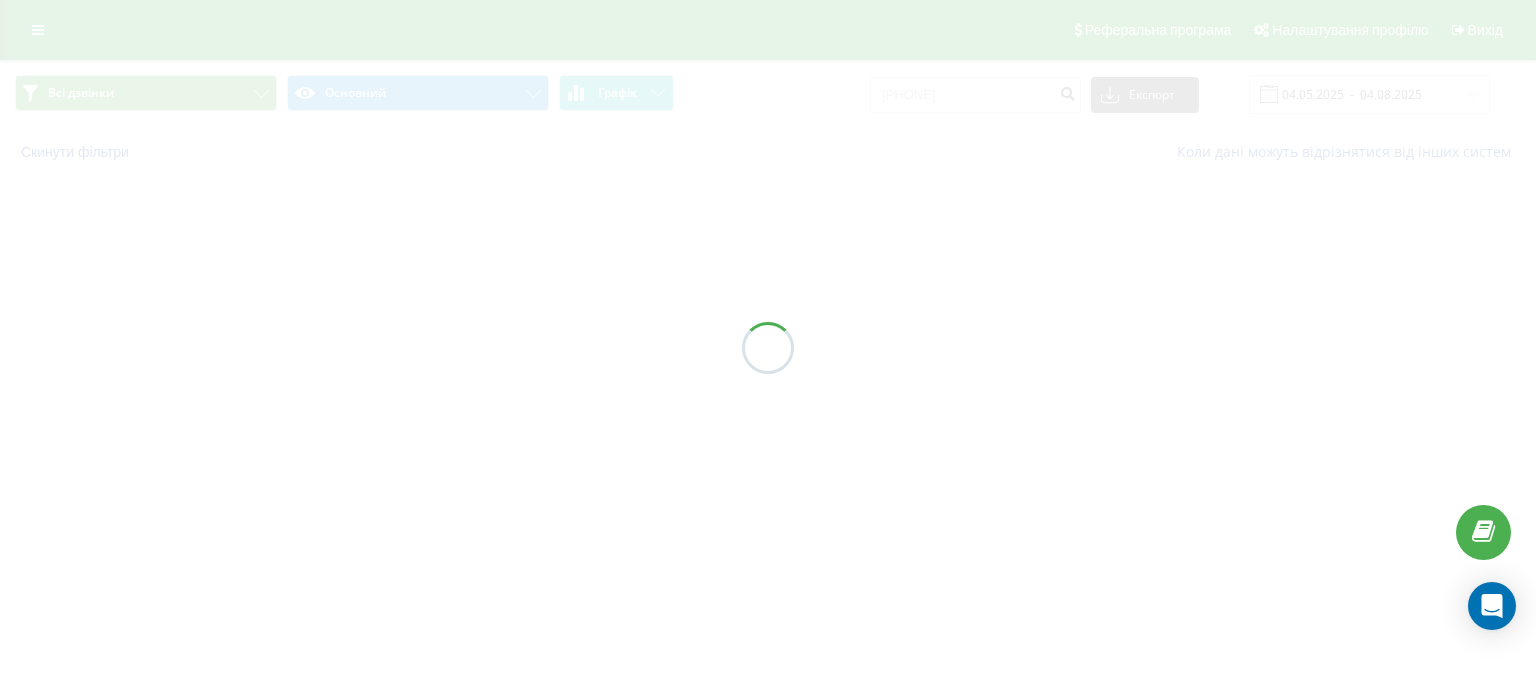 scroll, scrollTop: 0, scrollLeft: 0, axis: both 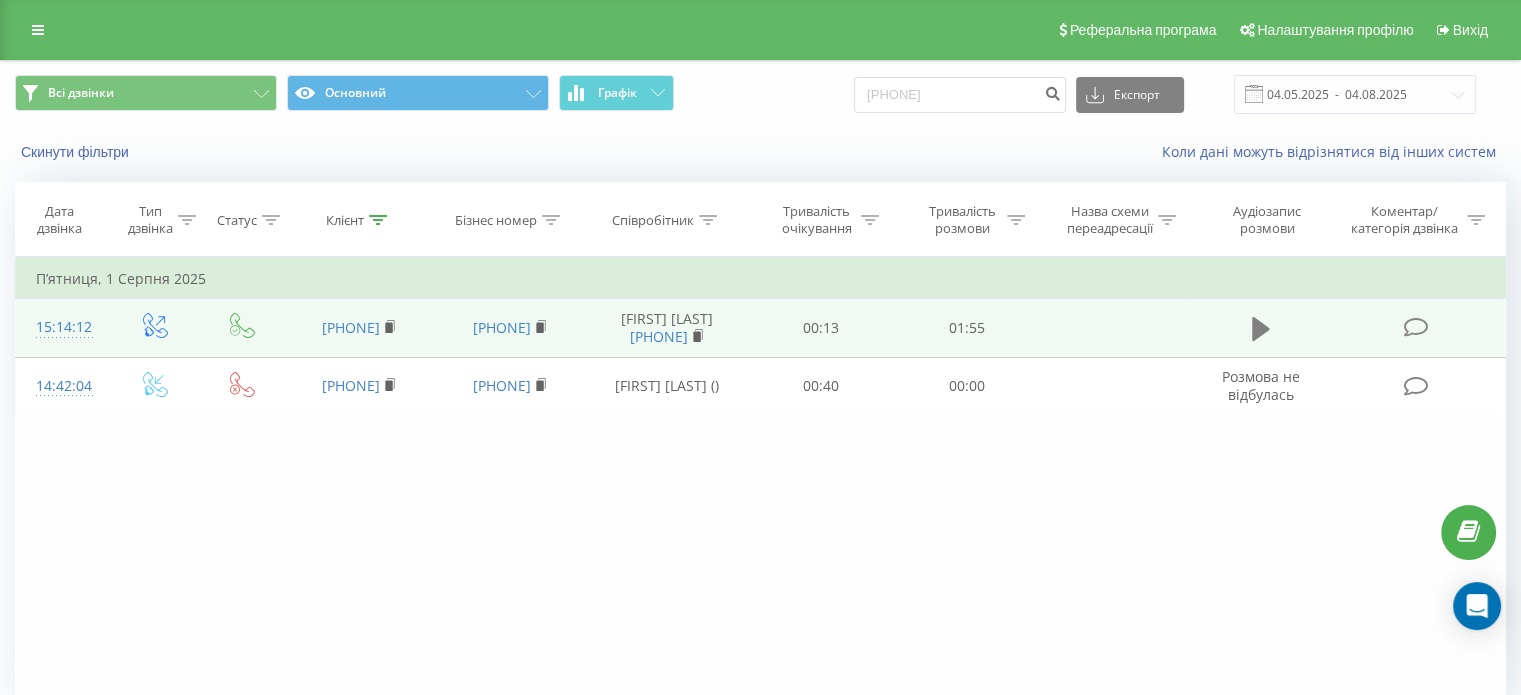click 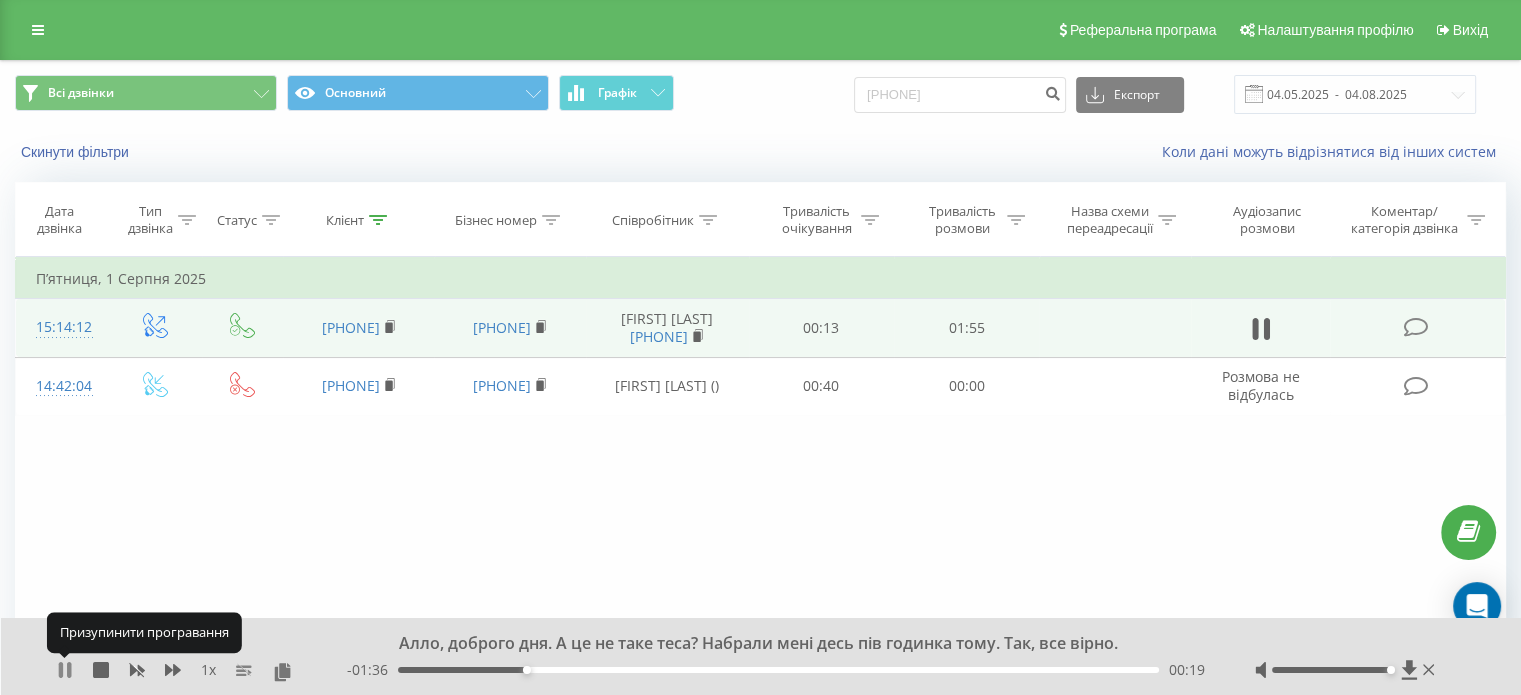 click 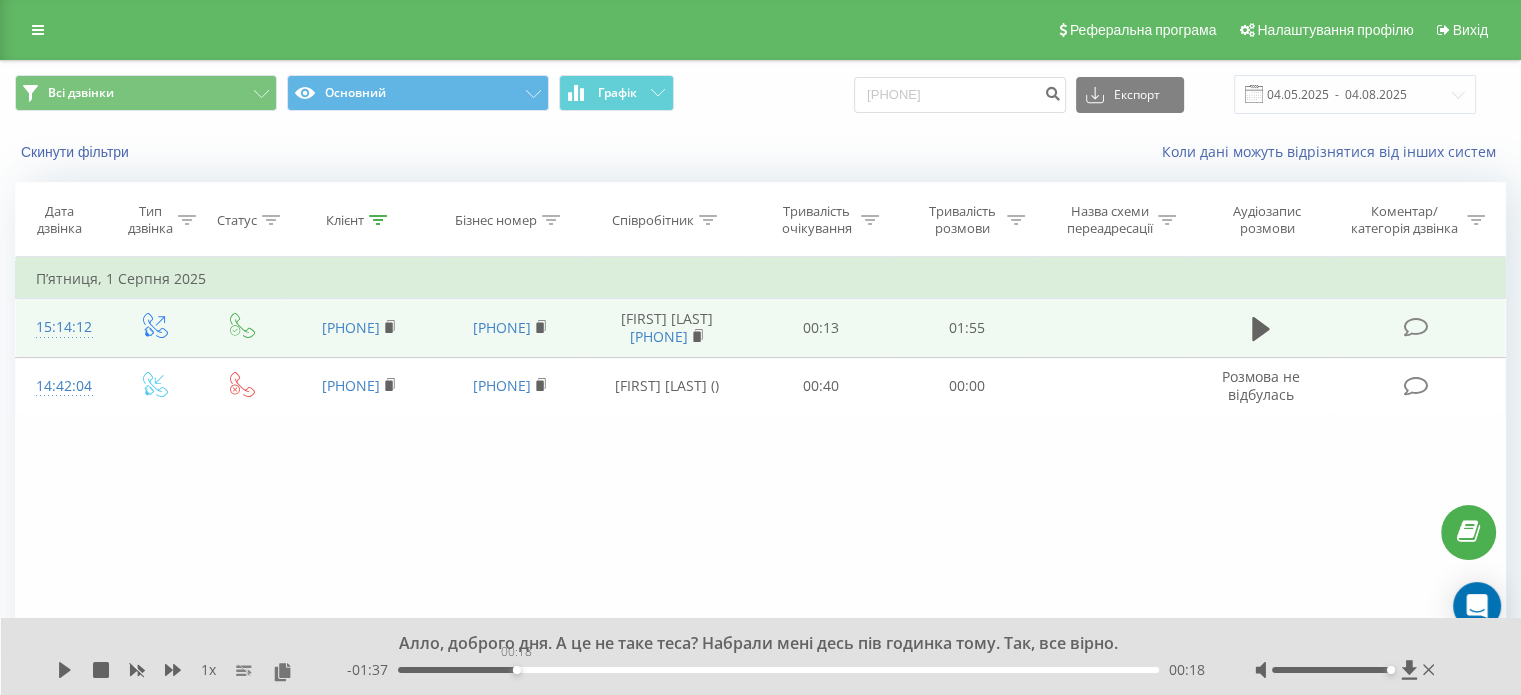 click on "00:18" at bounding box center [778, 670] 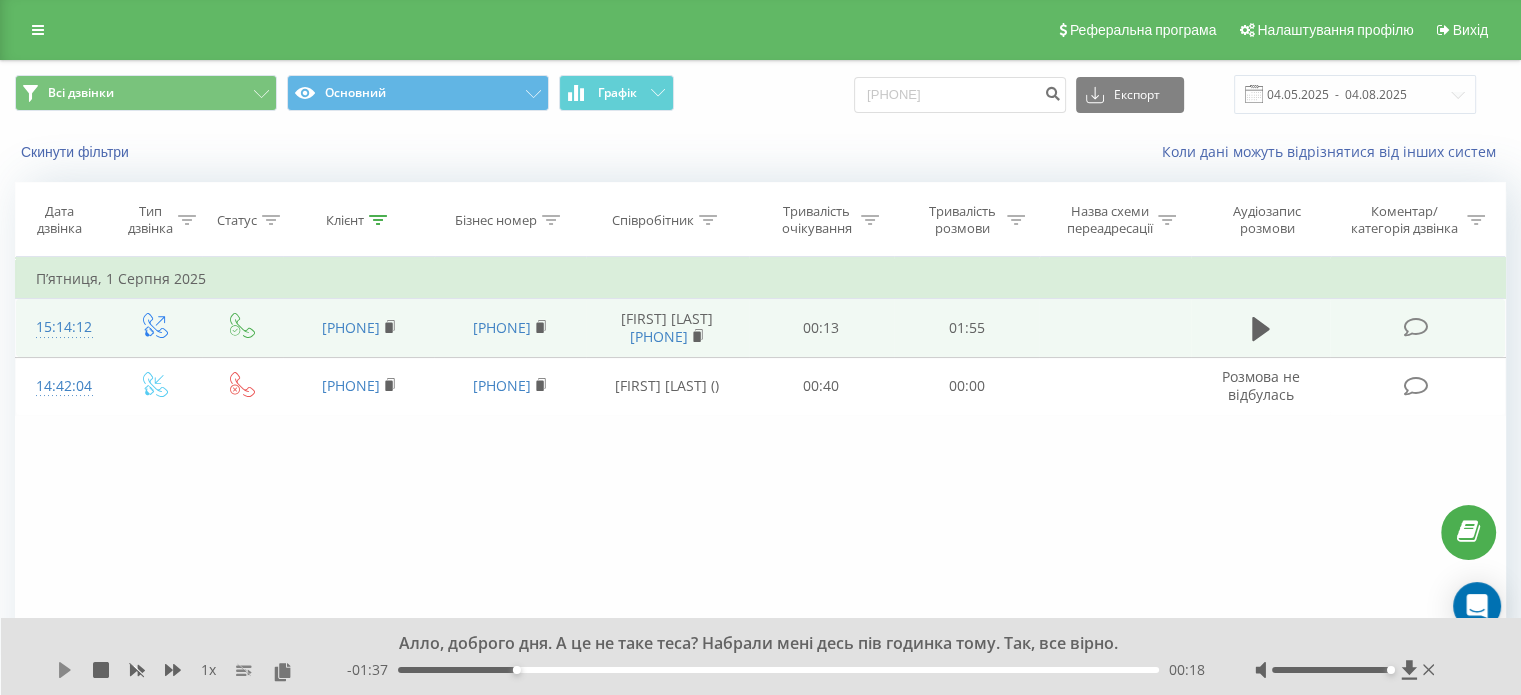 click 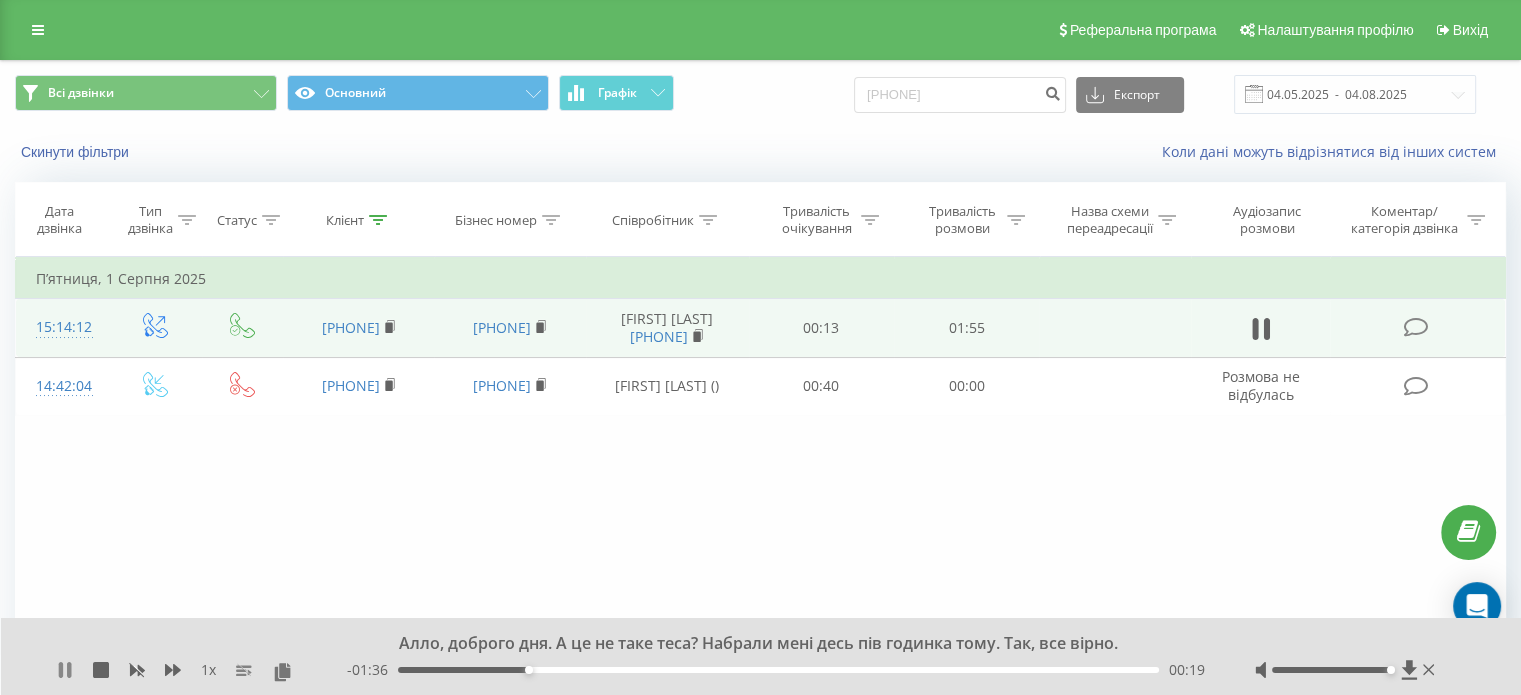 click 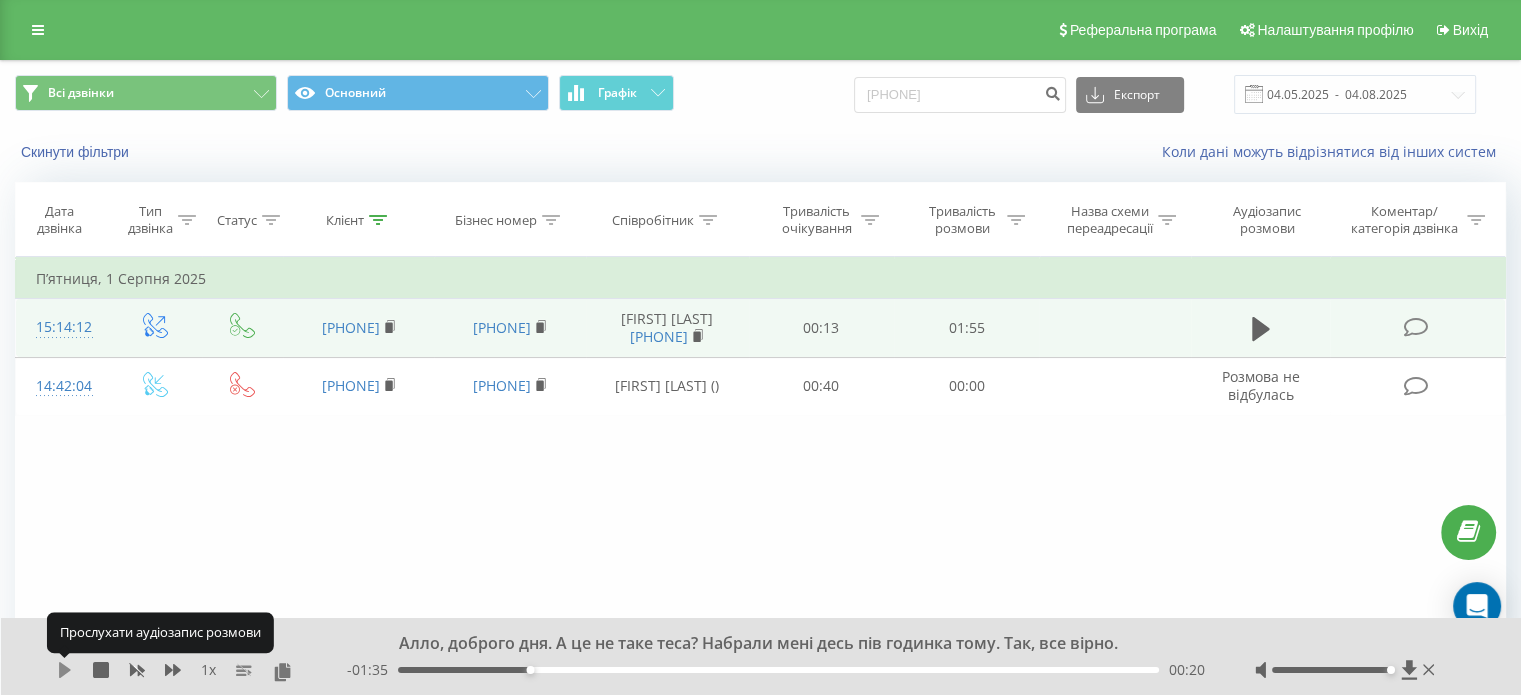 click 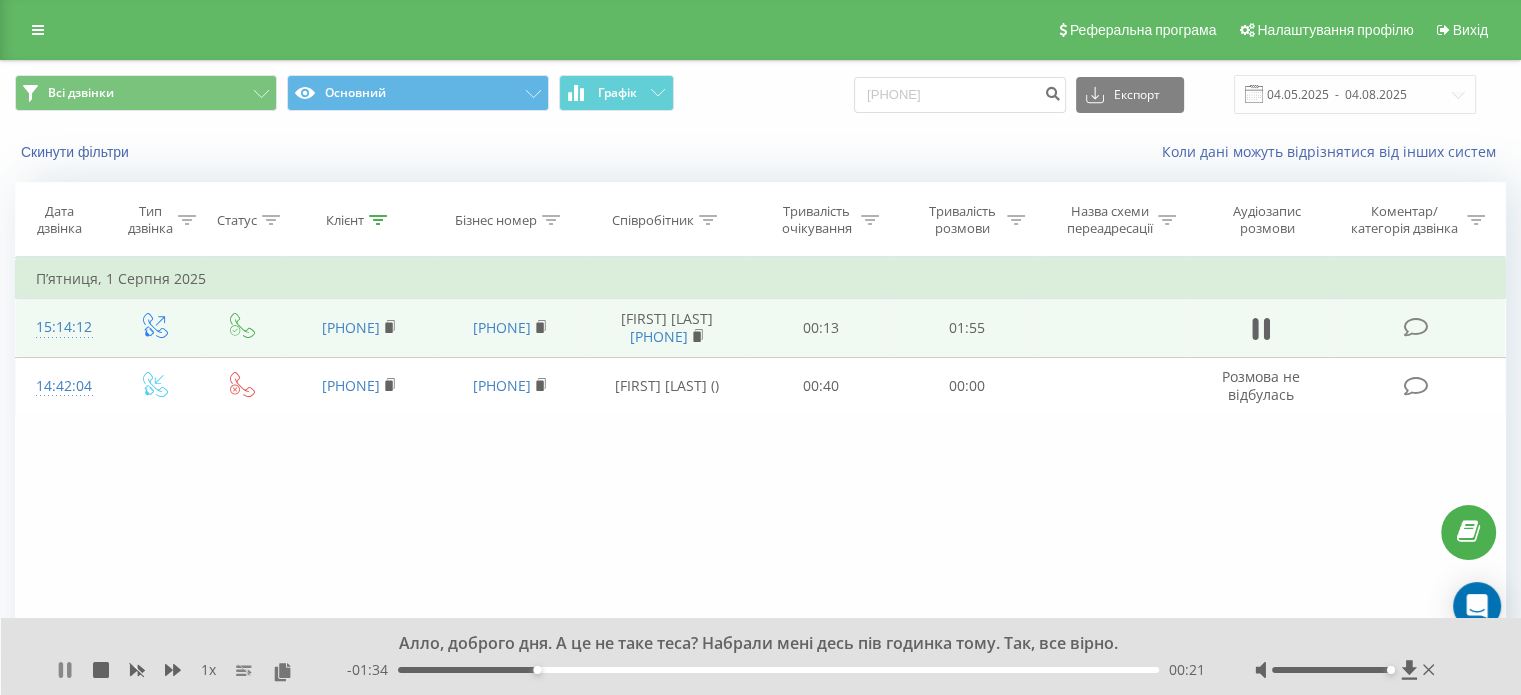 click 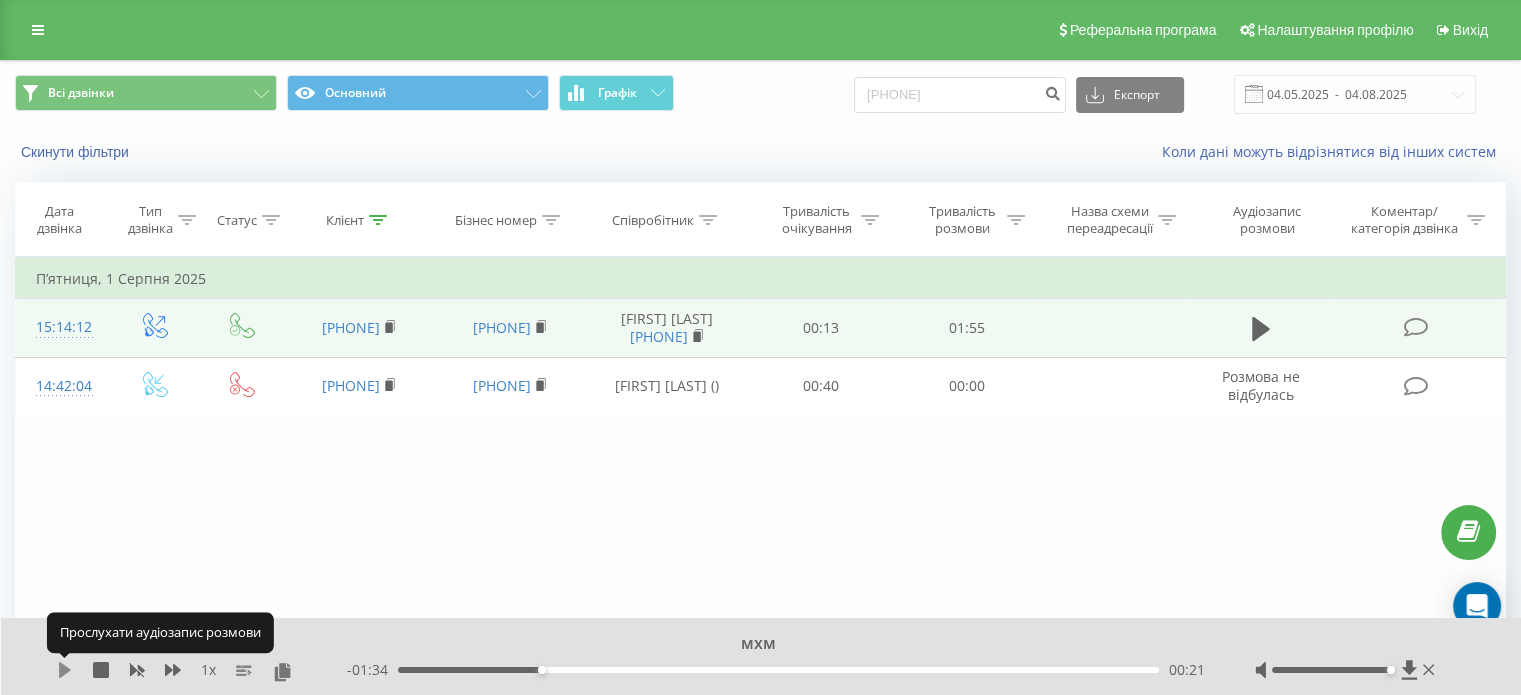 click 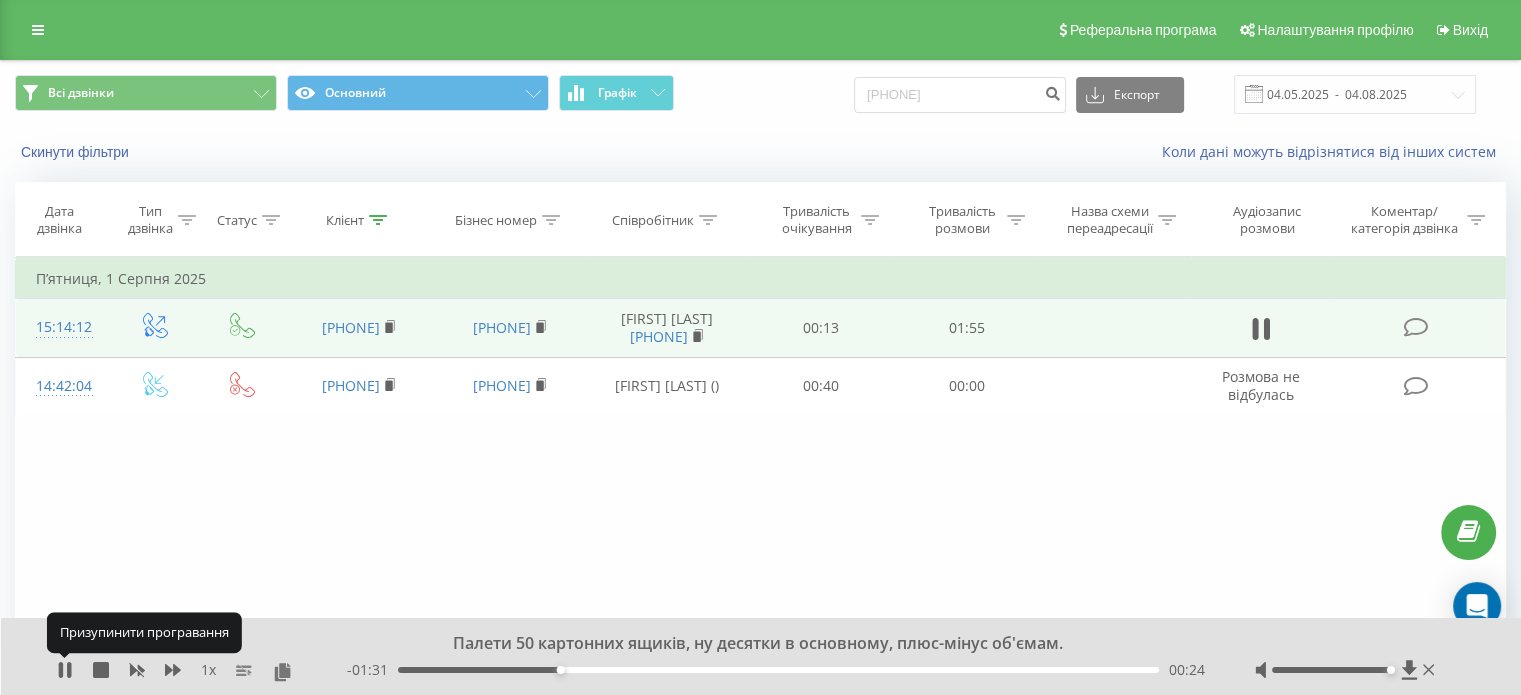 click 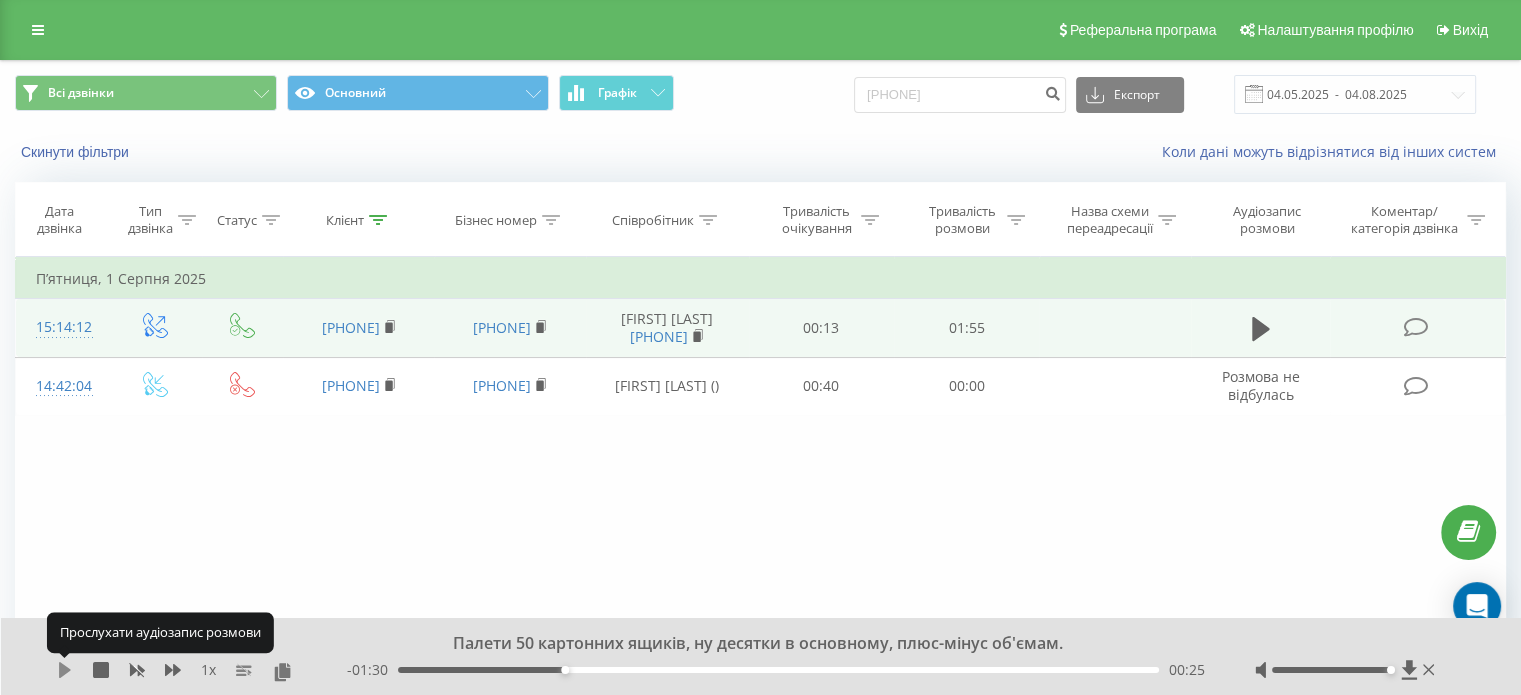 click 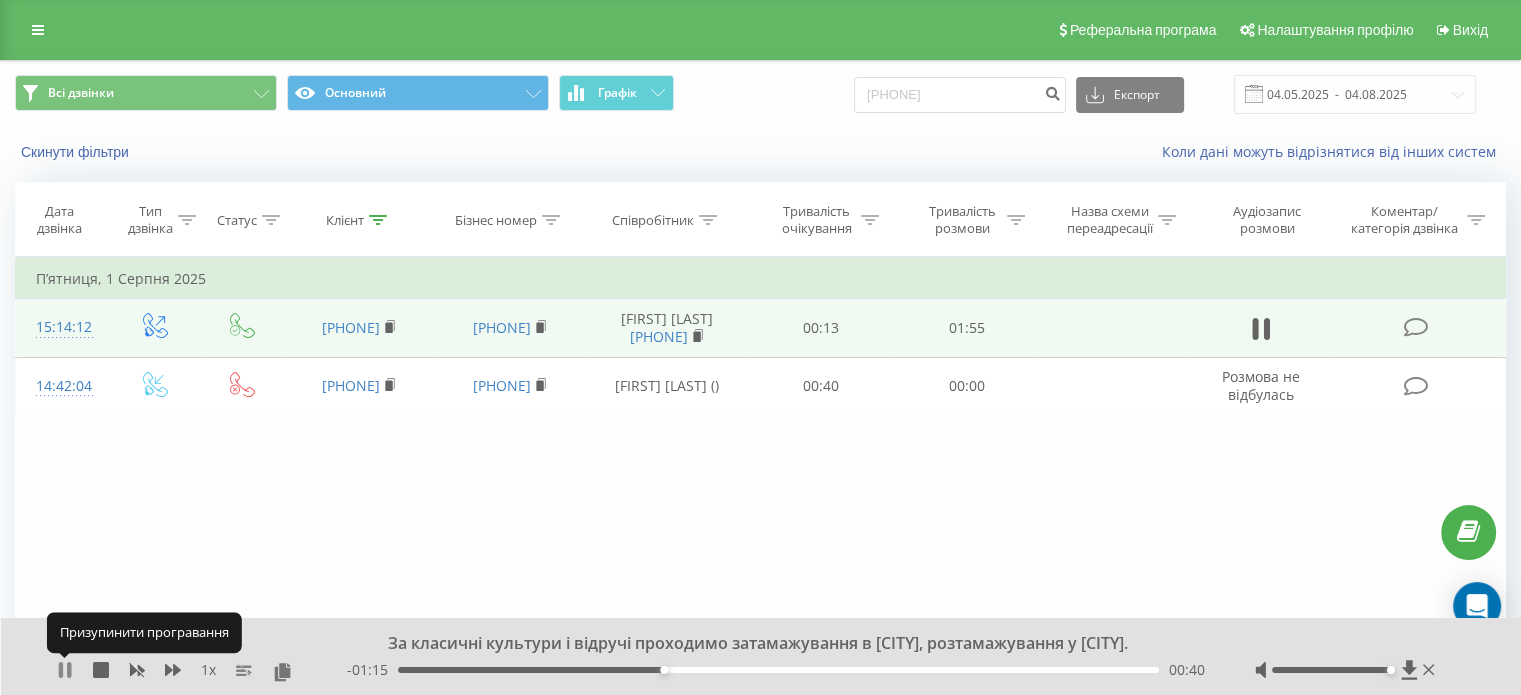 click 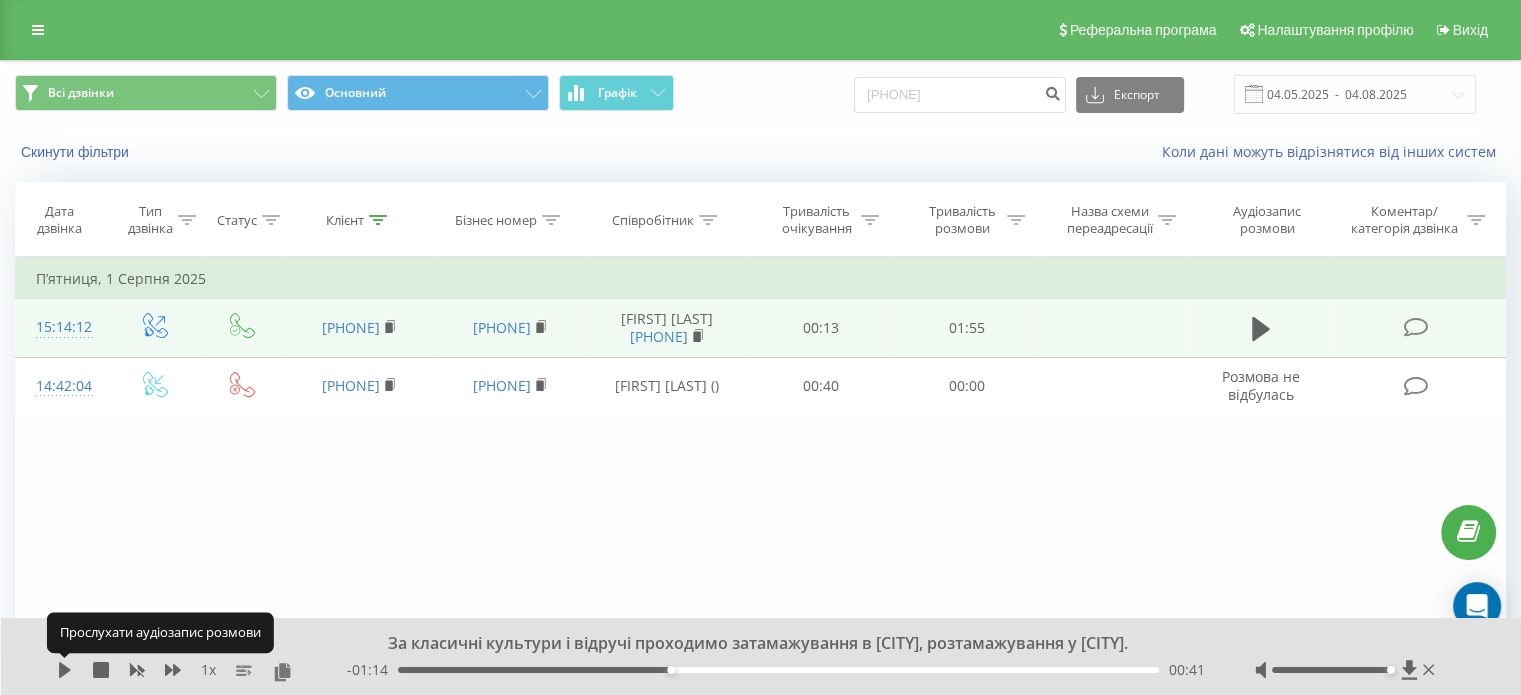 click 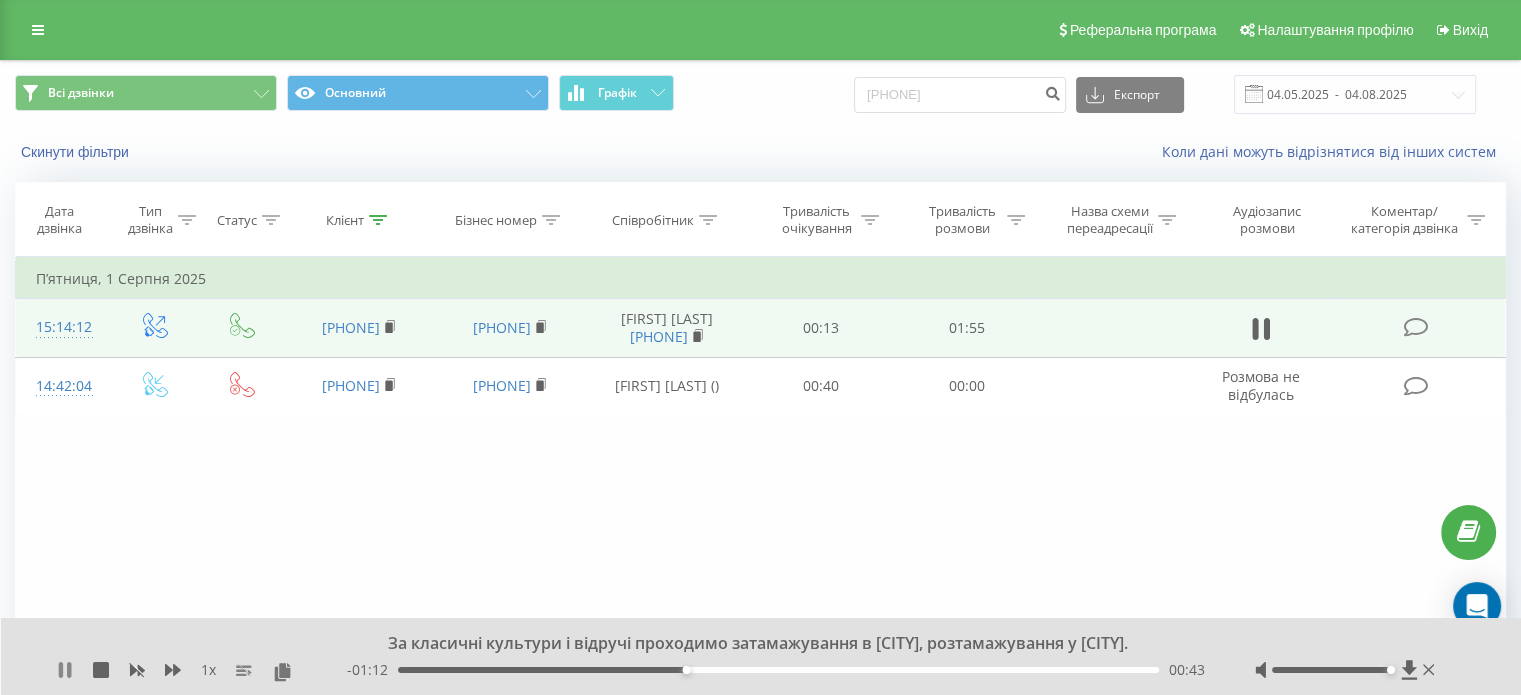 click 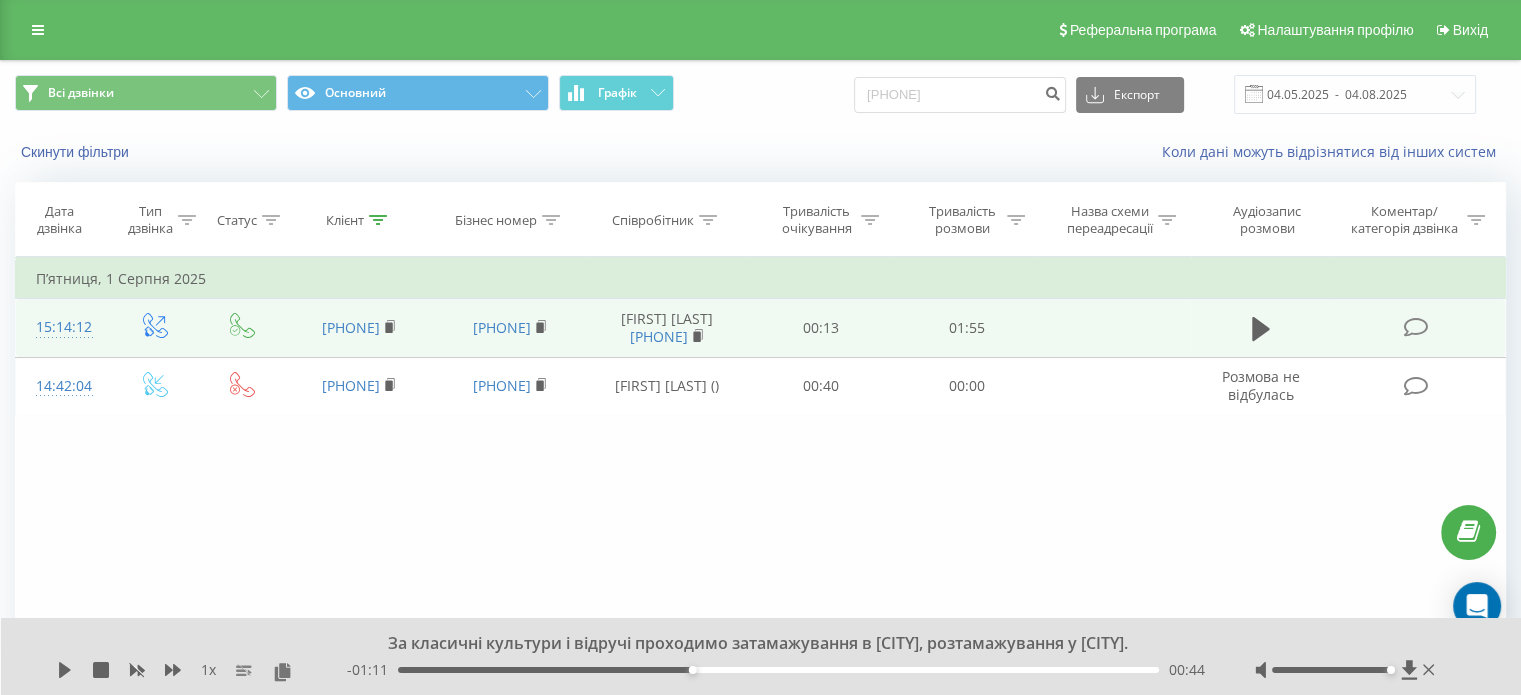 click on "- 01:11 00:44   00:44" at bounding box center (776, 670) 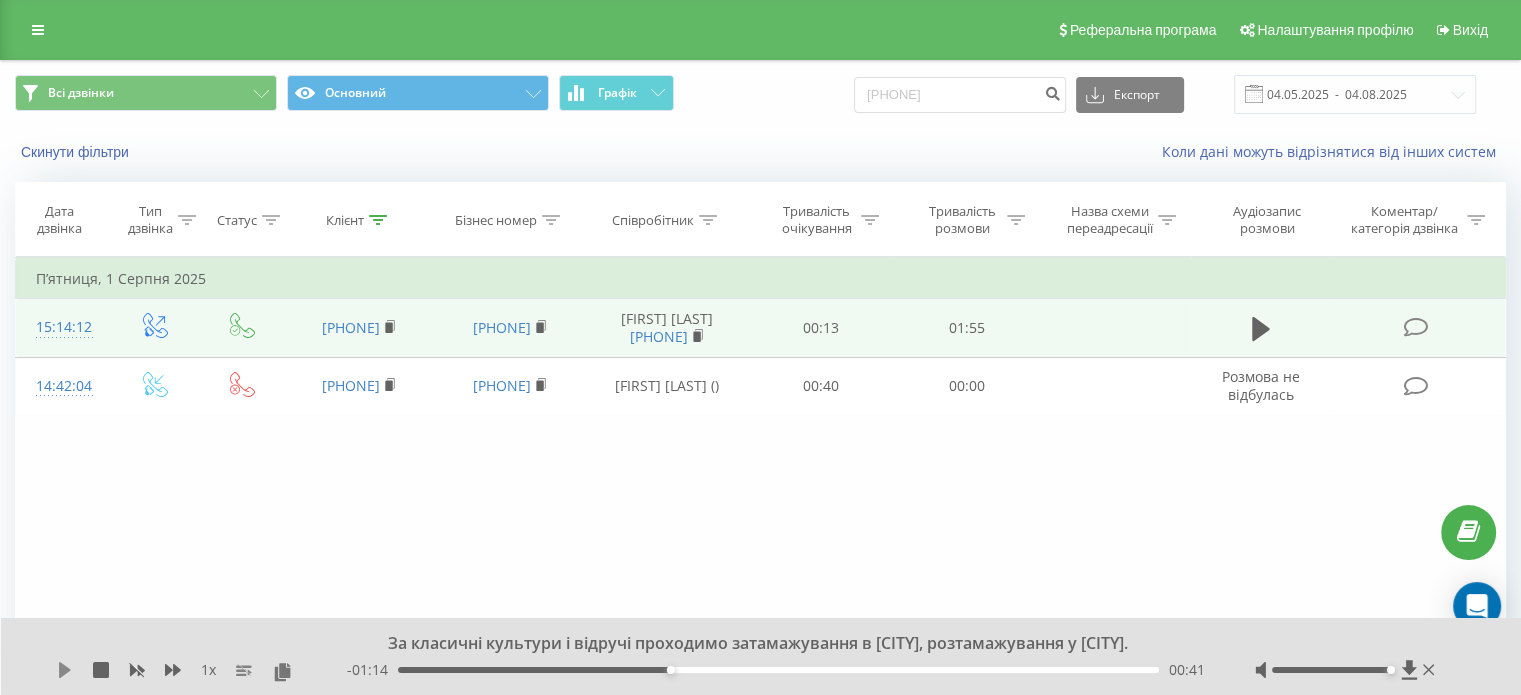 click 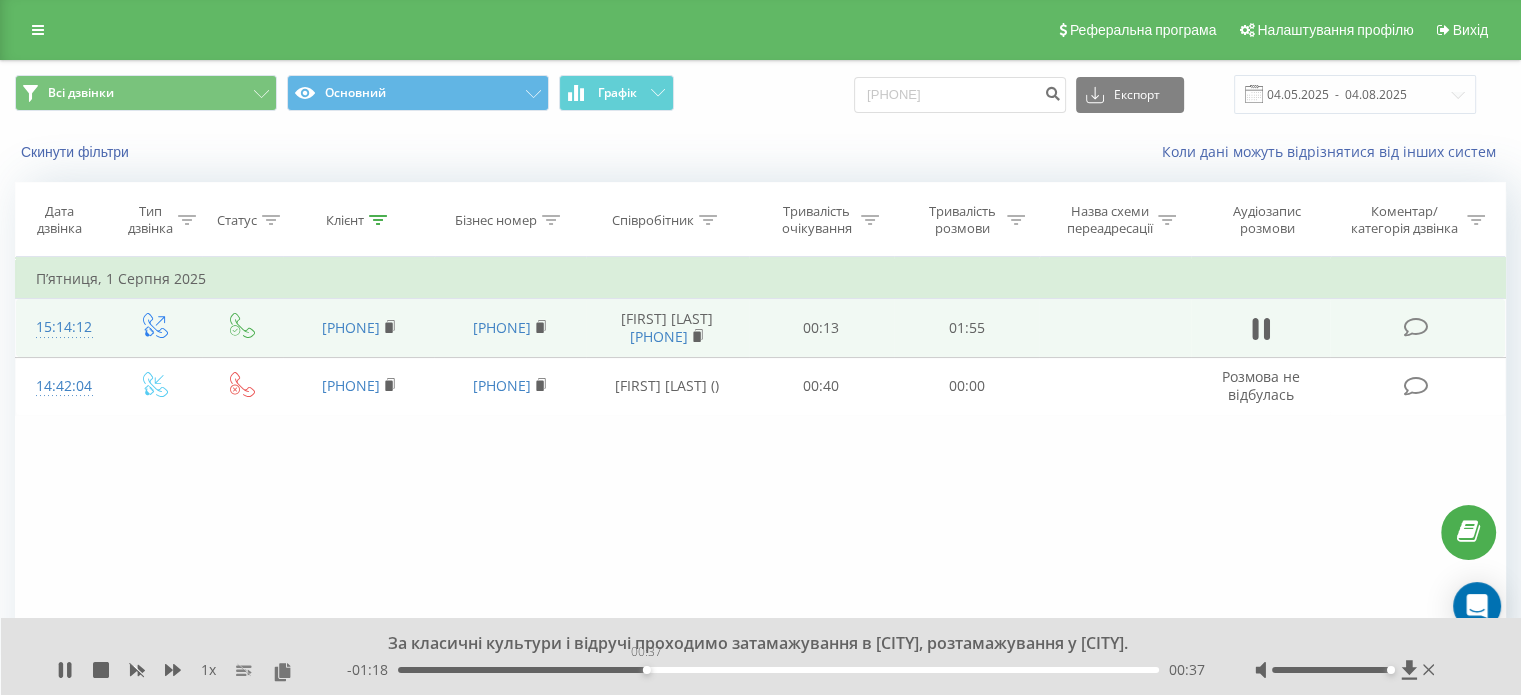 click on "00:37" at bounding box center [778, 670] 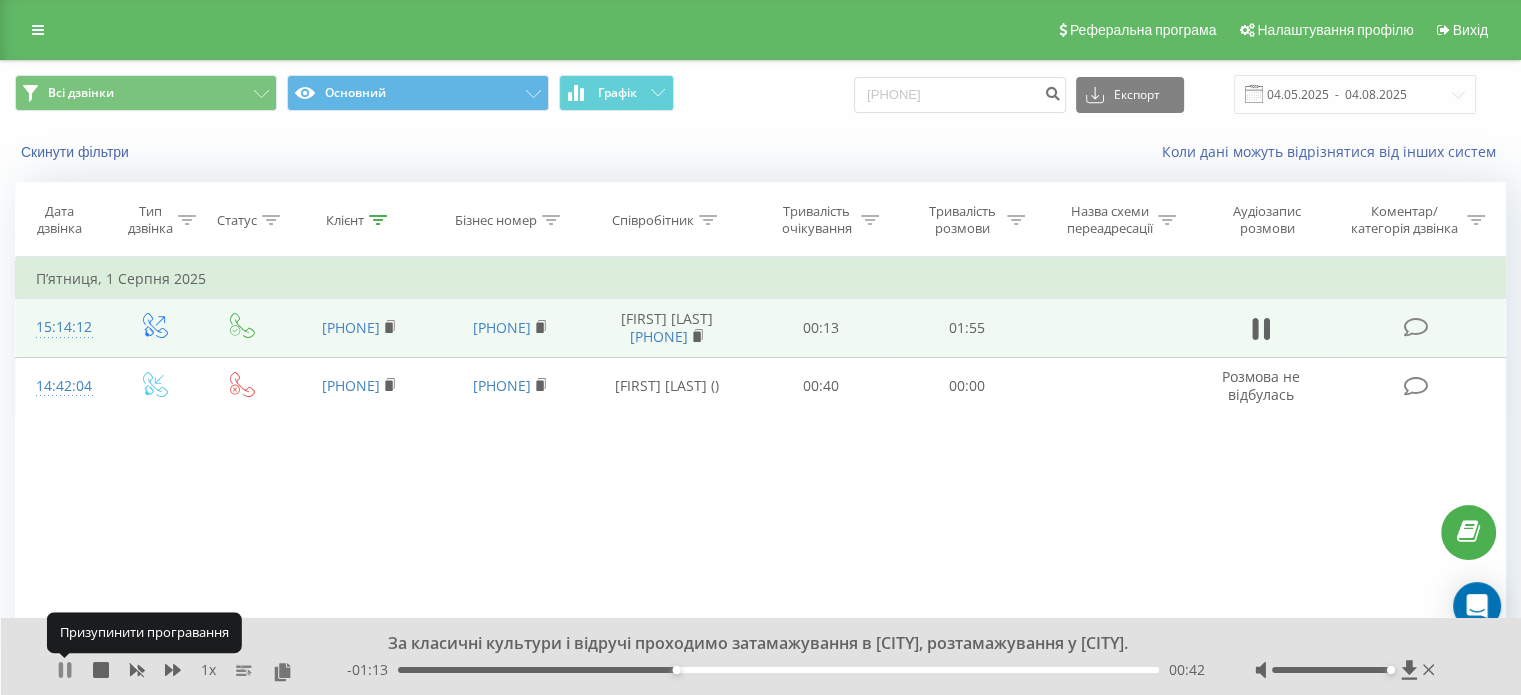 click 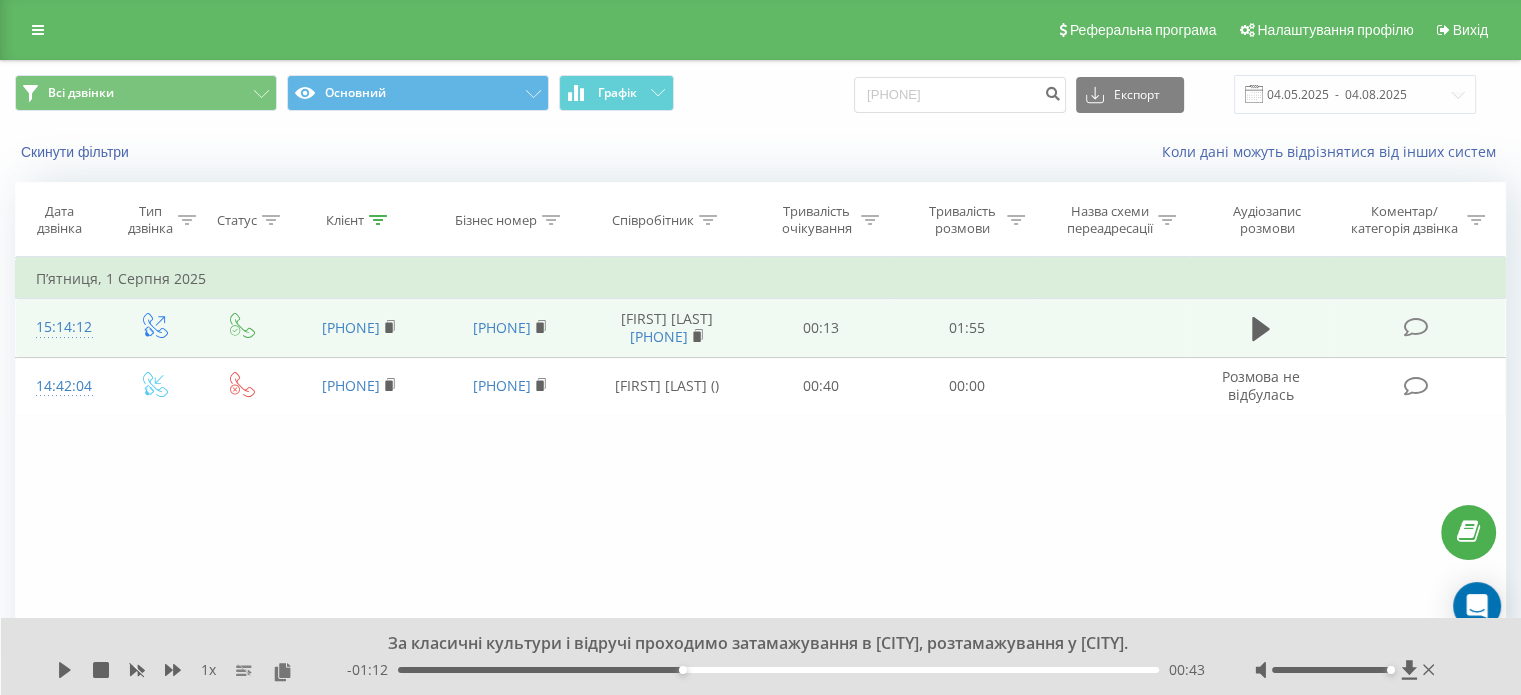 click on "За класичні культури і відручі проходимо затамажування в Плевені, розтамажування у Дніпрі.   1 x  - 01:12 00:43   00:43" at bounding box center [761, 656] 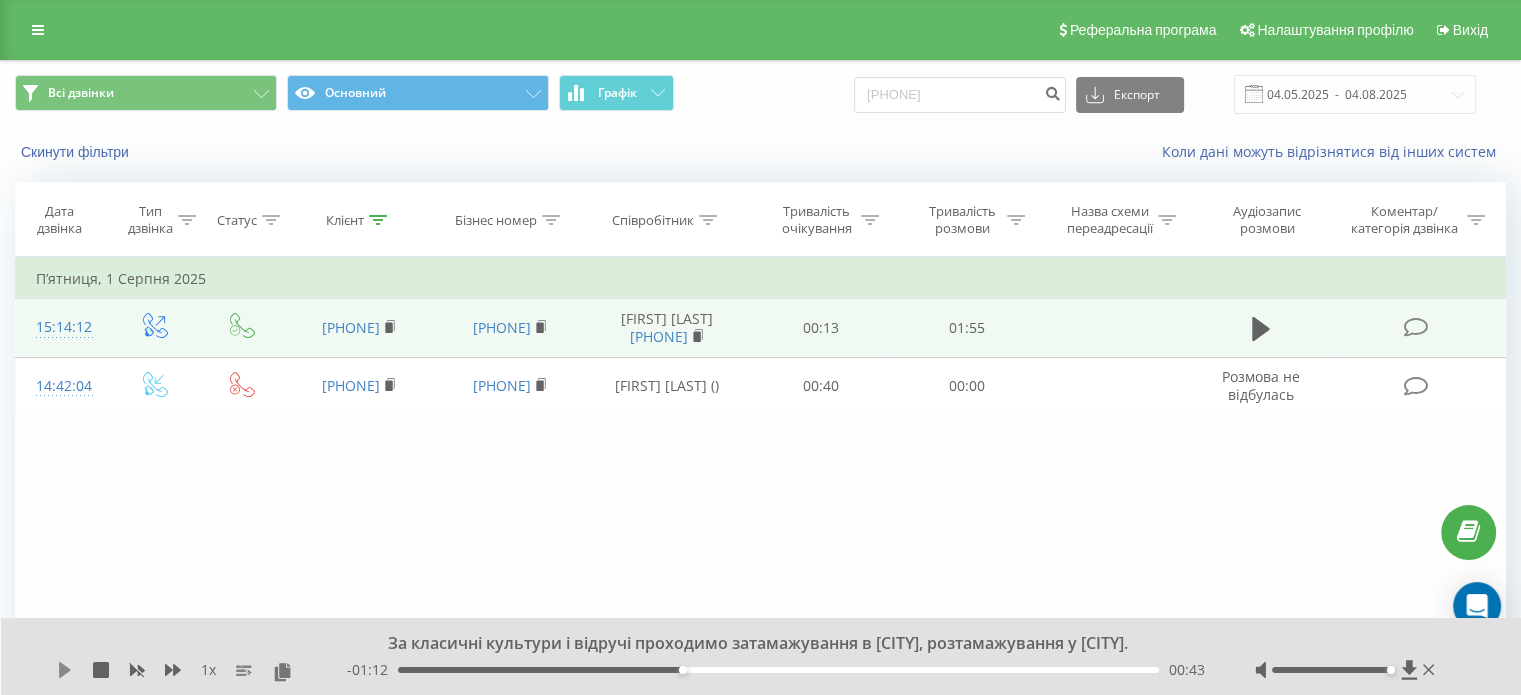 click 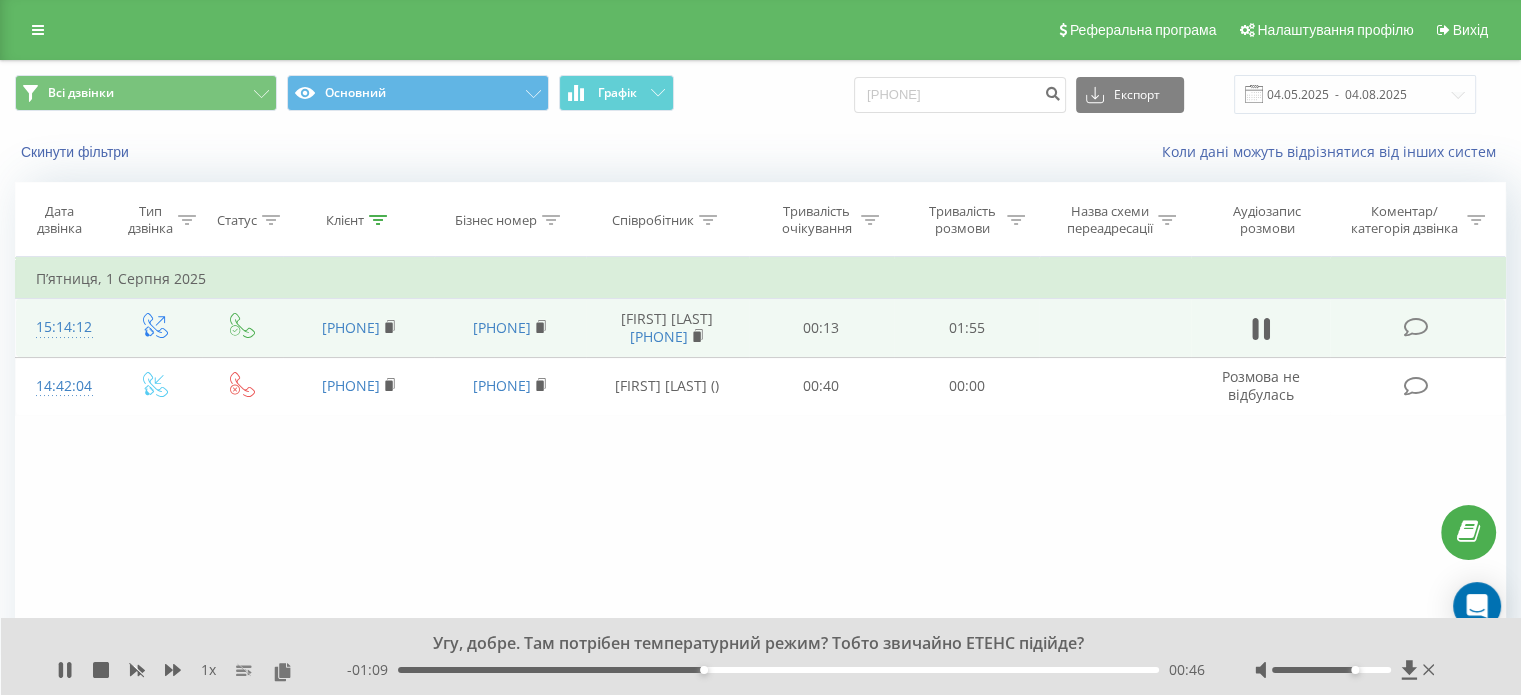 click at bounding box center [1331, 670] 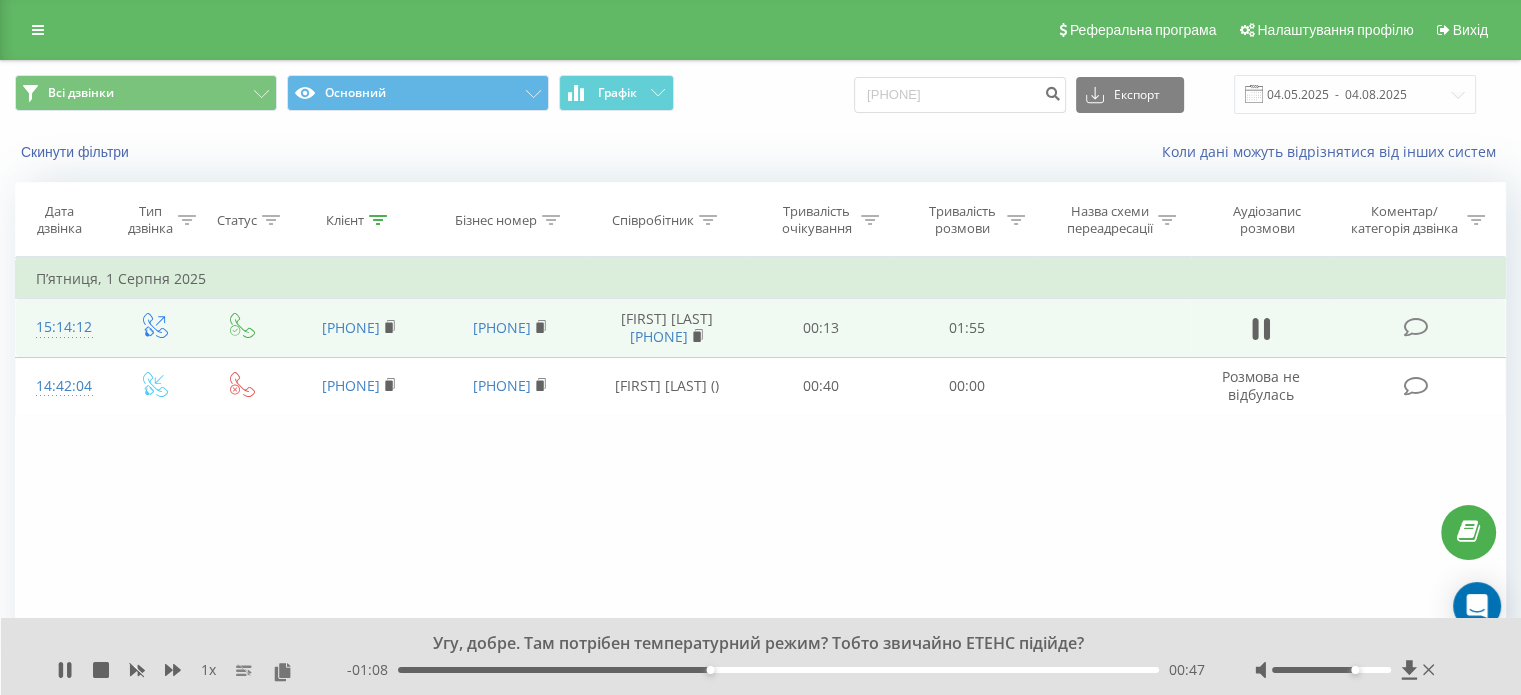 click at bounding box center [1331, 670] 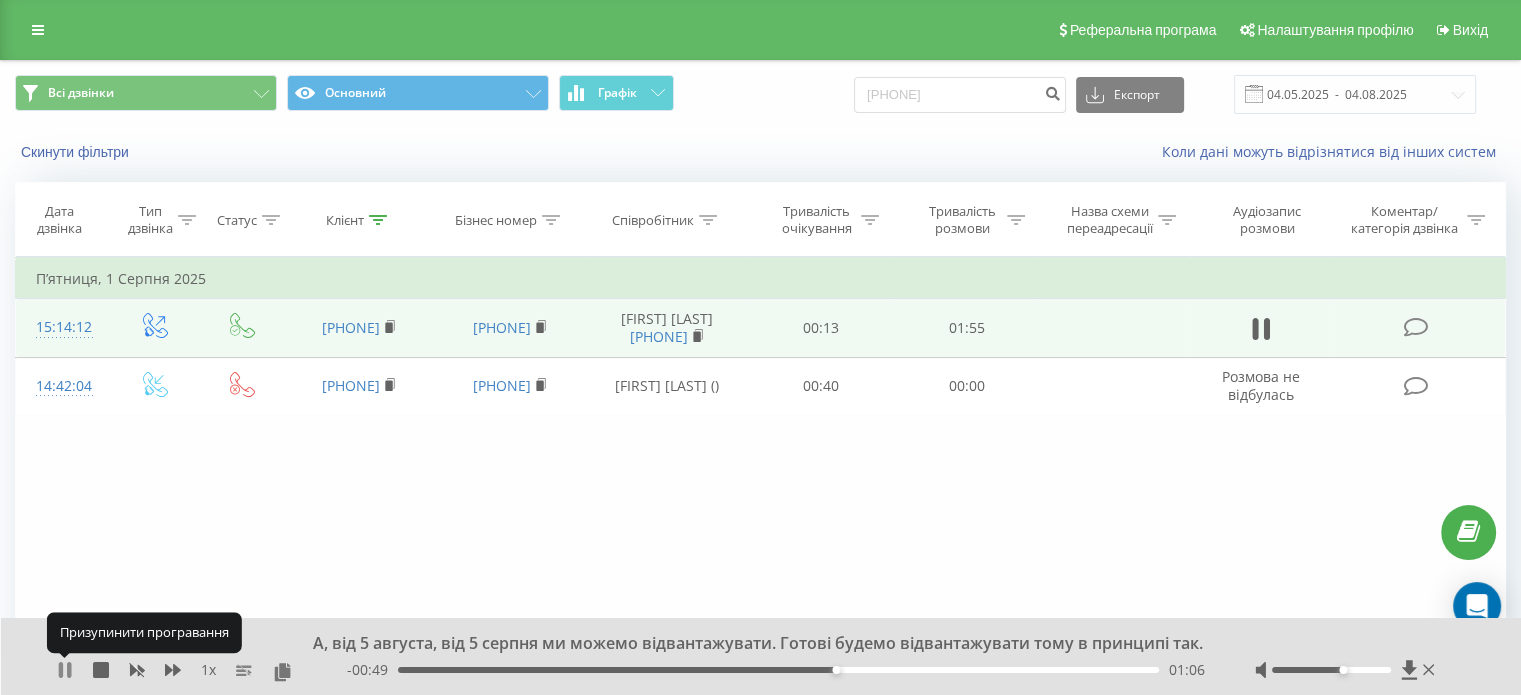 click 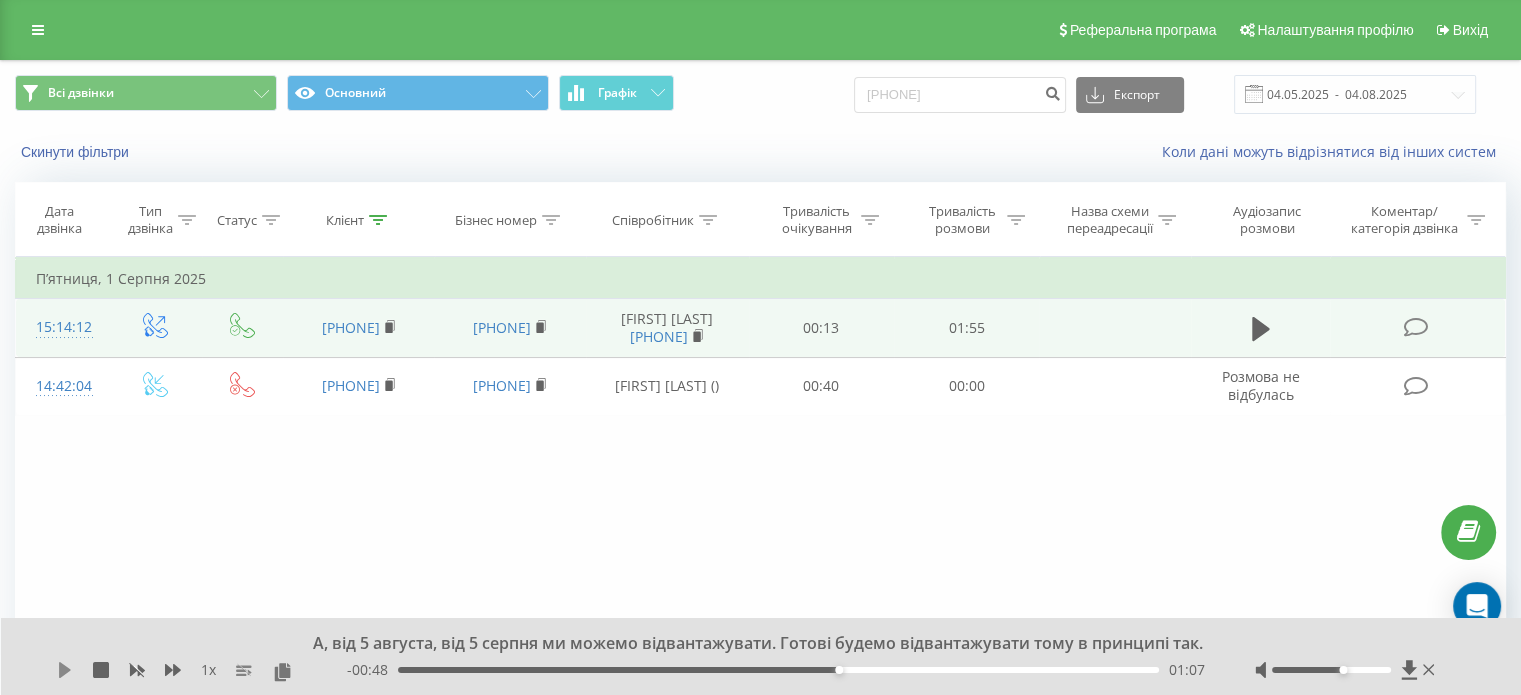 click 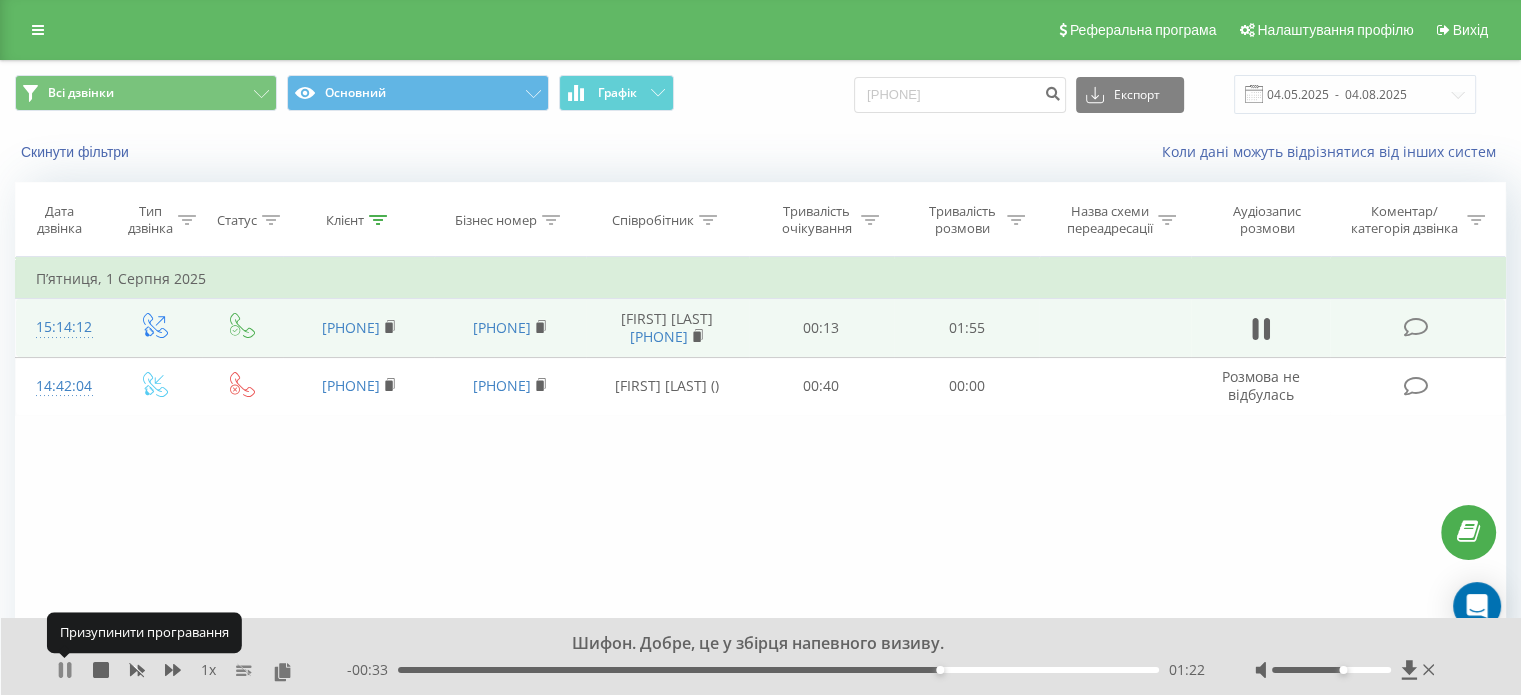 click 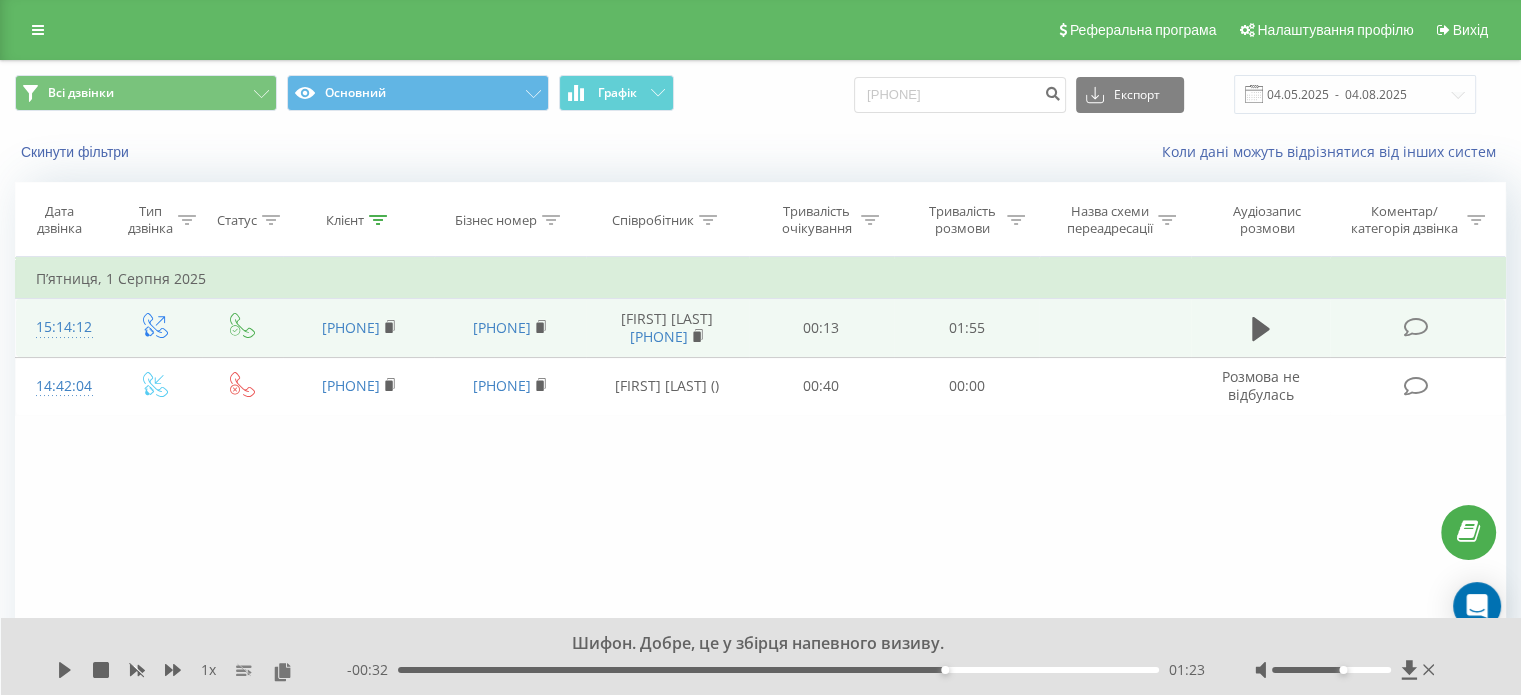 click on "Шифон. Добре, це у збірця напевного визиву.   1 x  - 00:32 01:23   01:23" at bounding box center [761, 656] 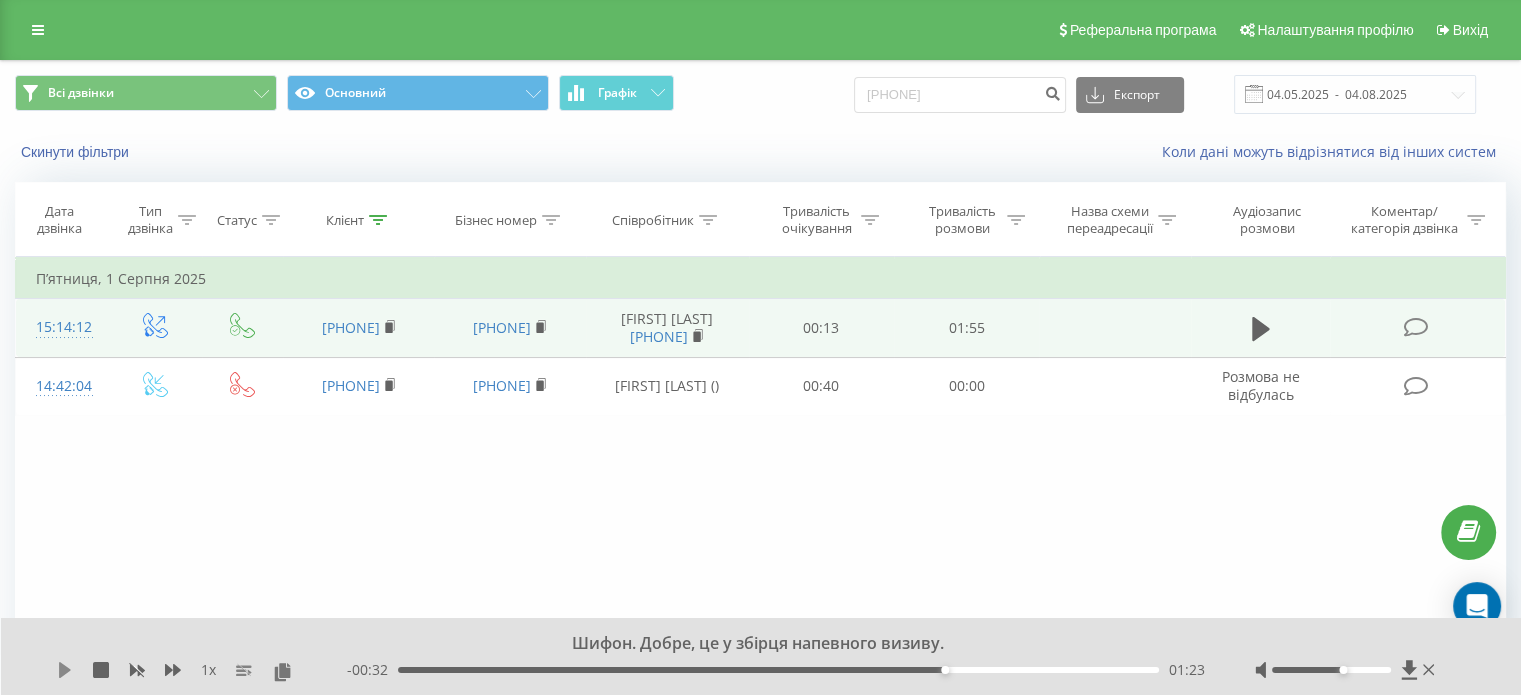 click 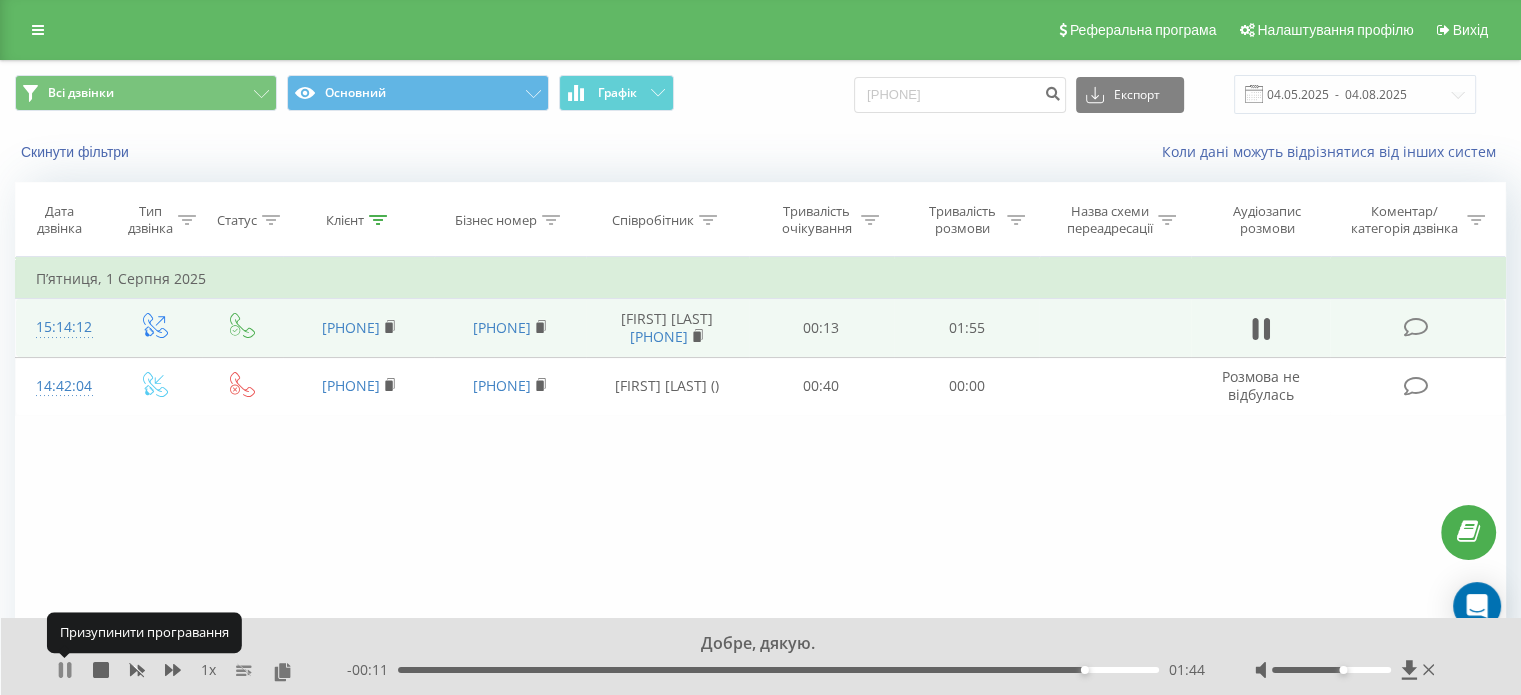 click 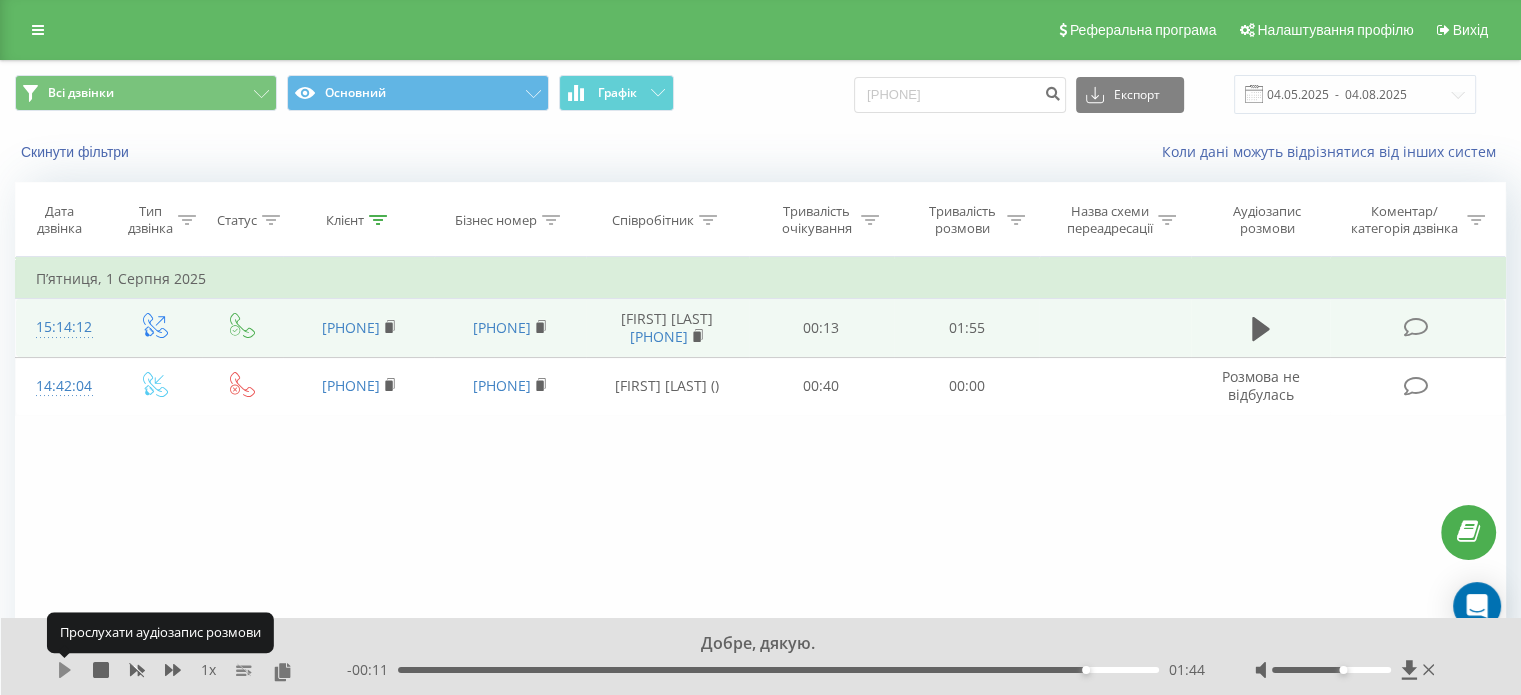 click 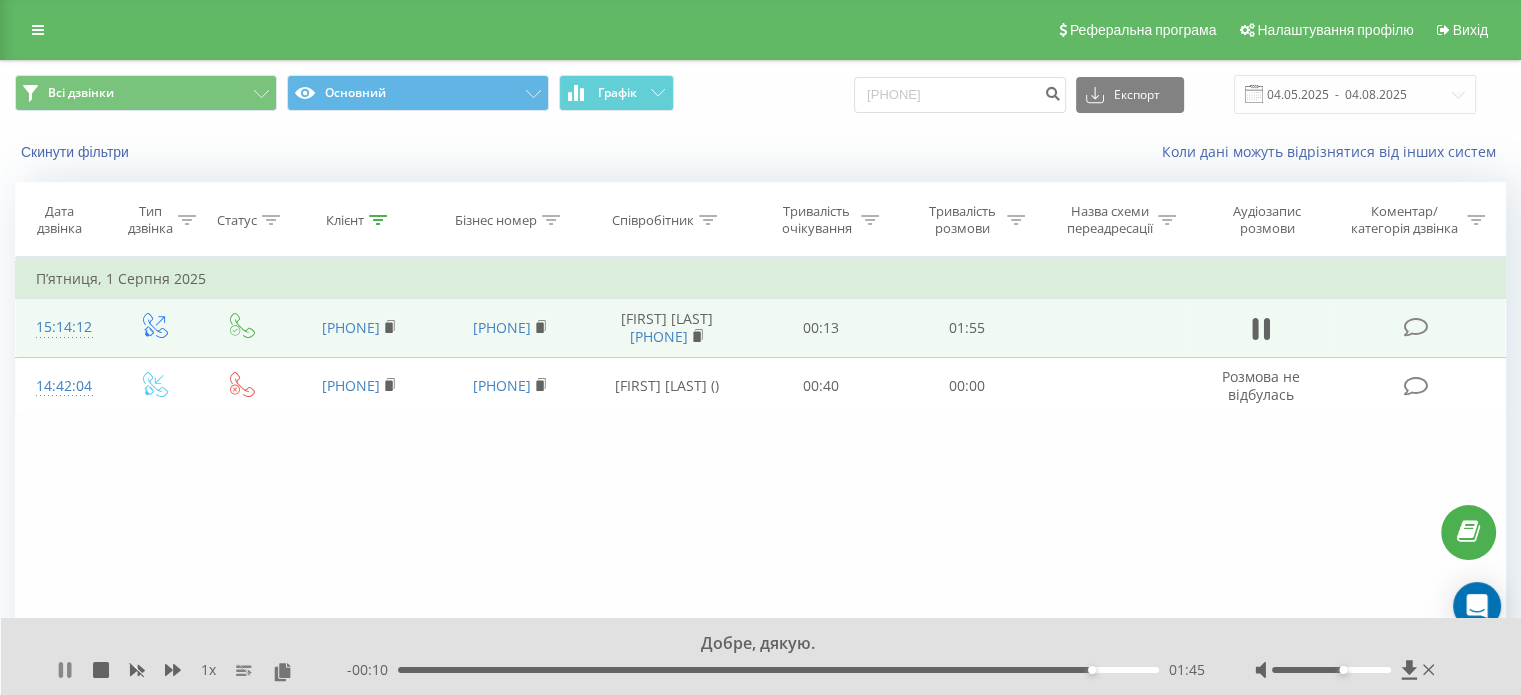 click 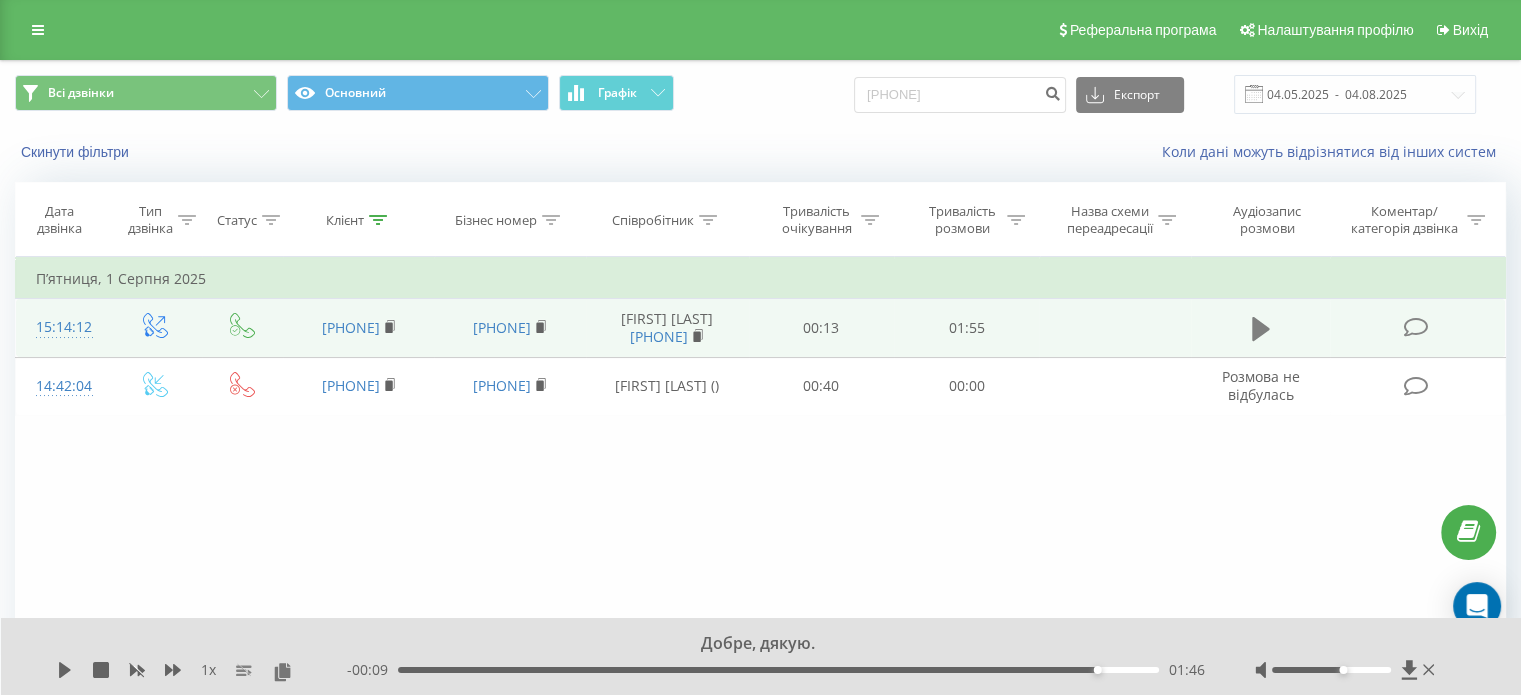 click 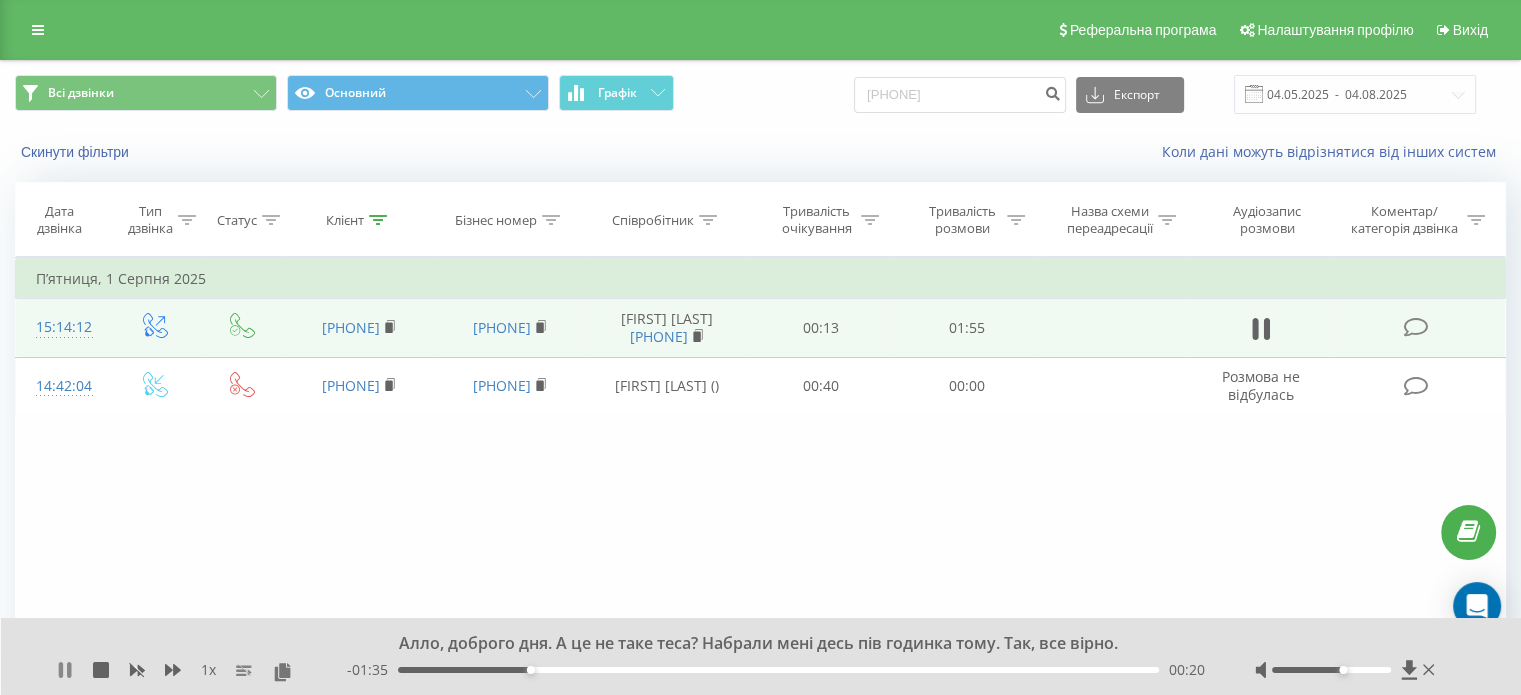click 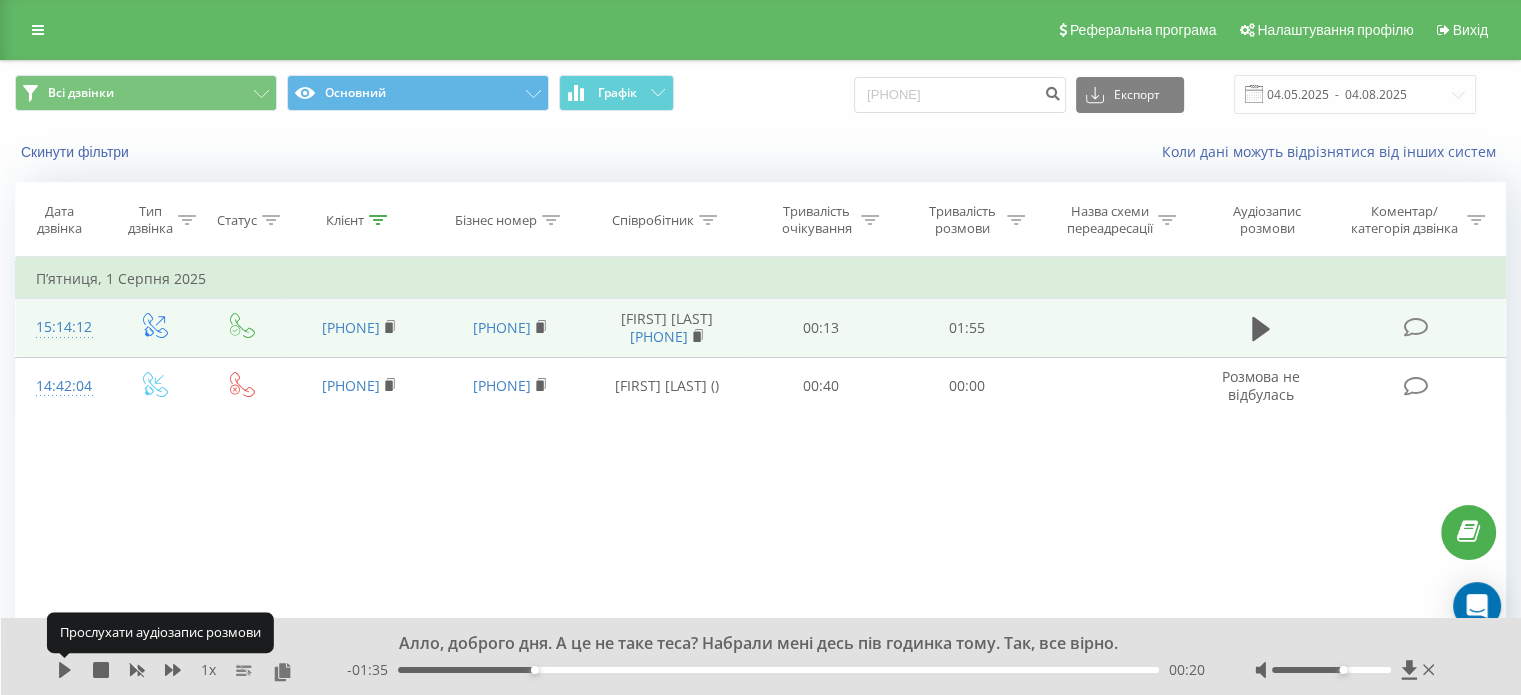 click 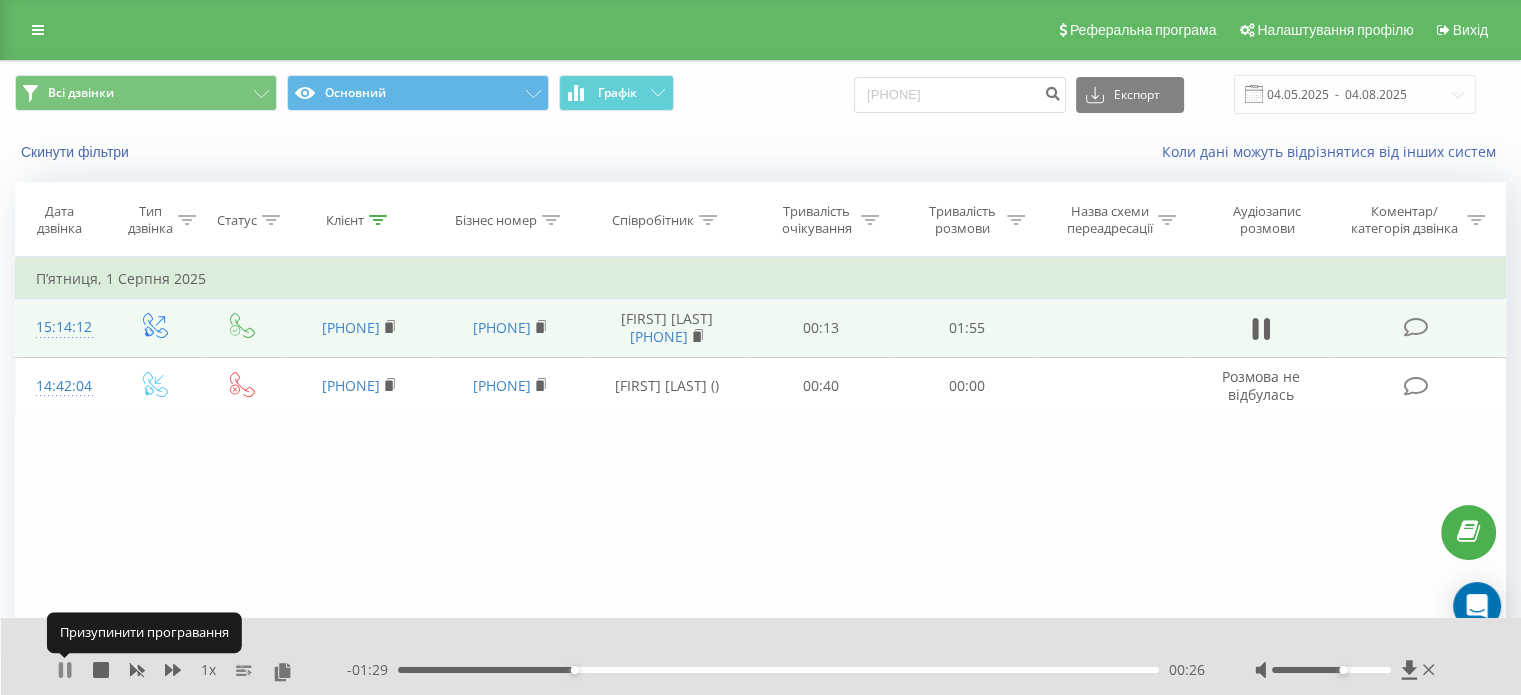 click 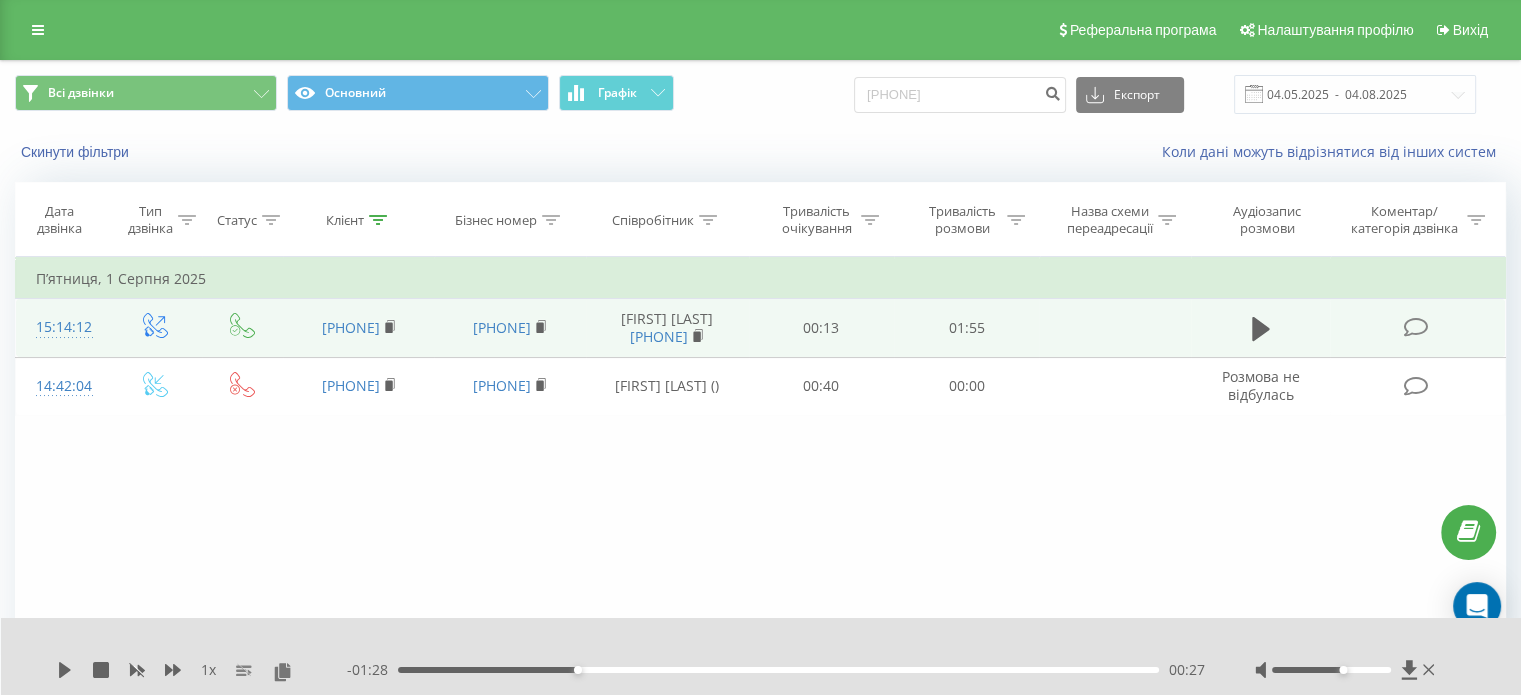 click on "00:27" at bounding box center (778, 670) 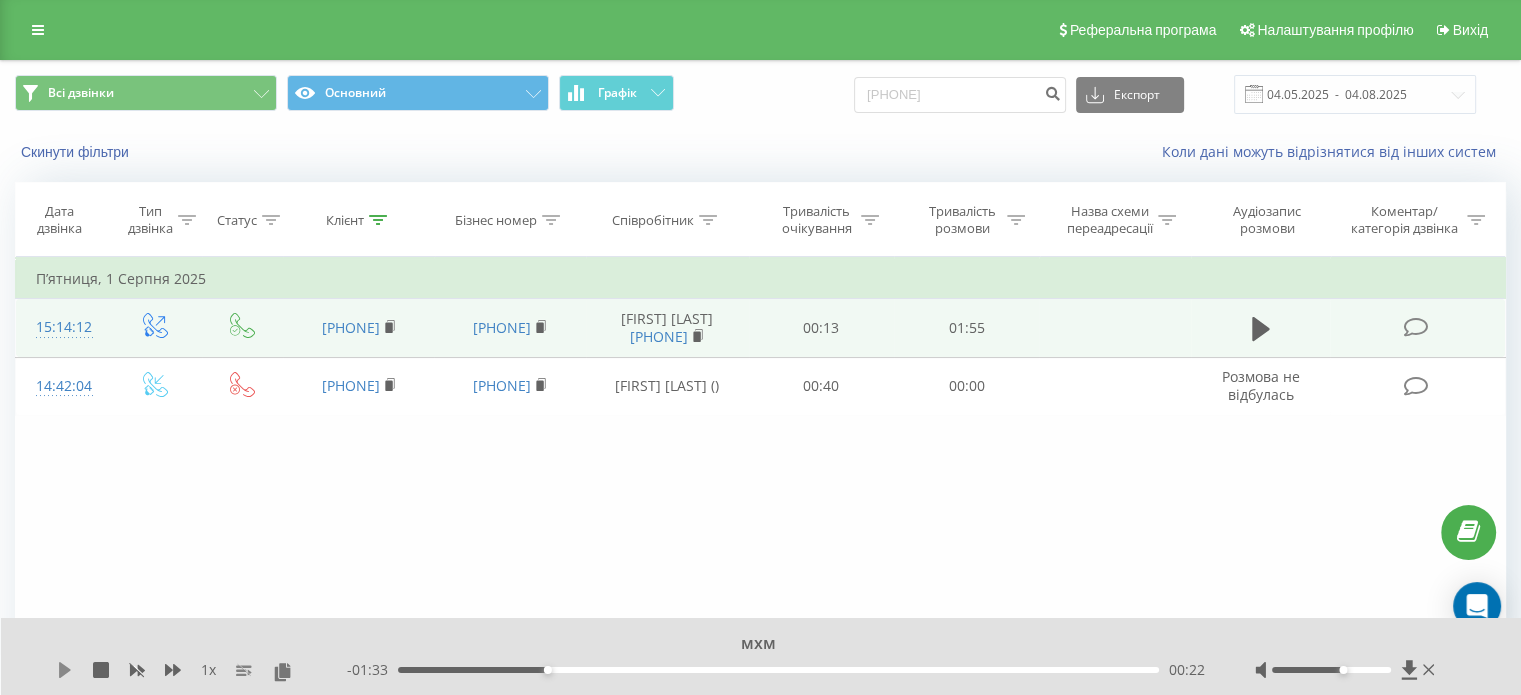 click 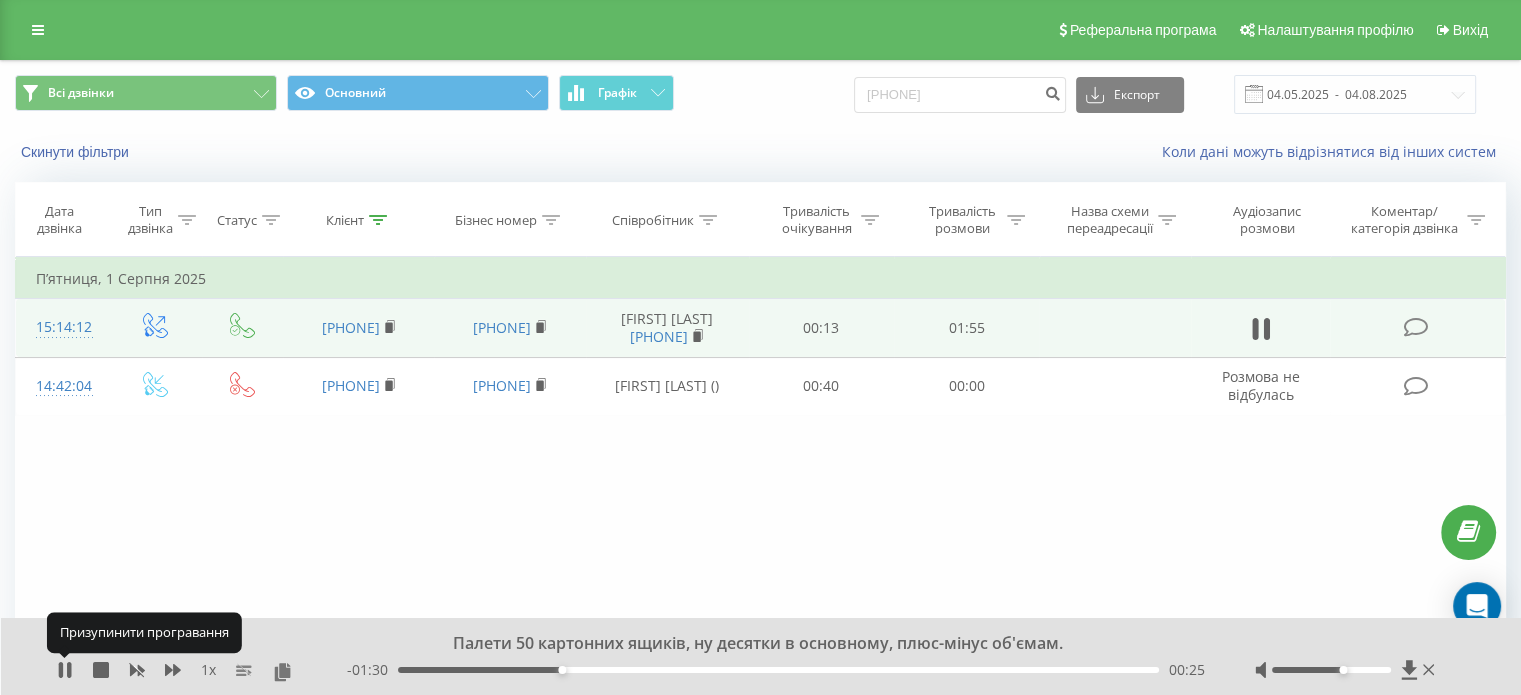 click 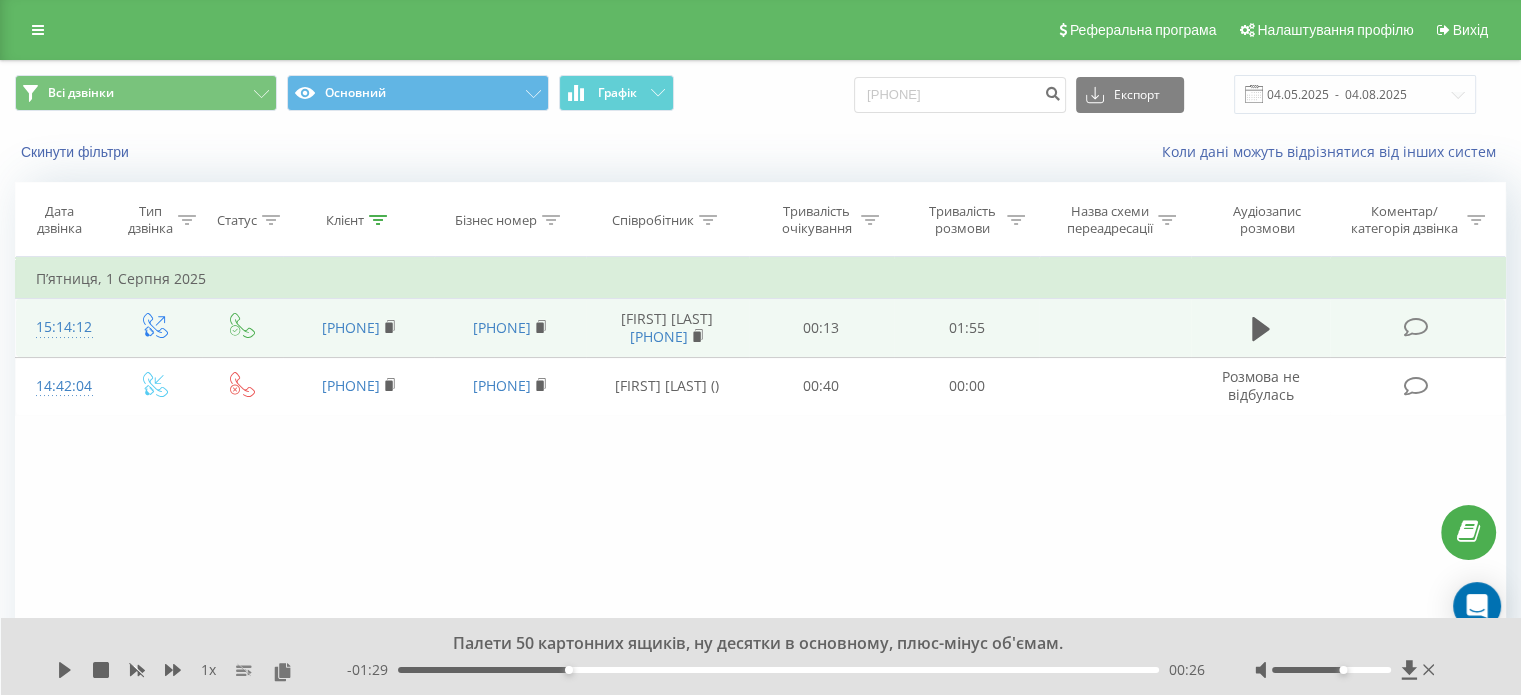 click on "- 01:29 00:26   00:26" at bounding box center (776, 670) 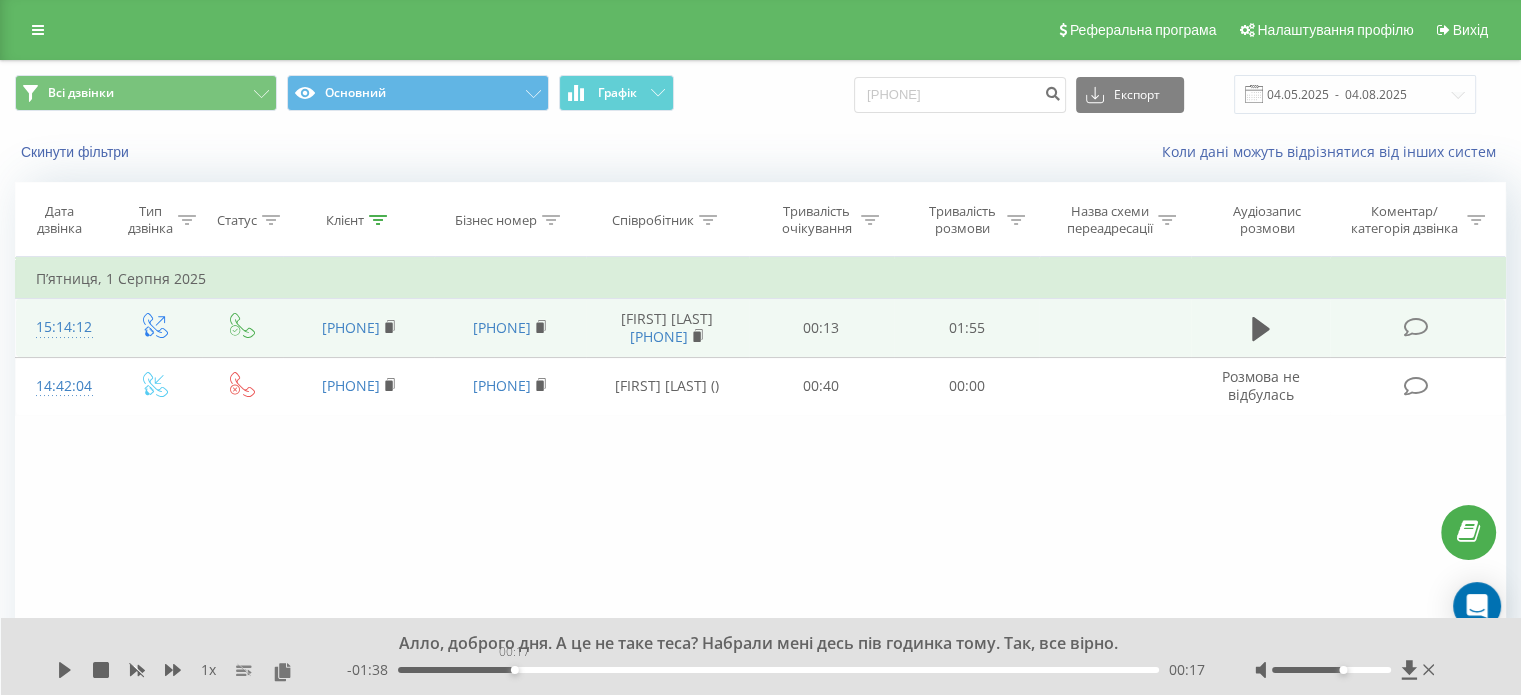 click on "00:17" at bounding box center (778, 670) 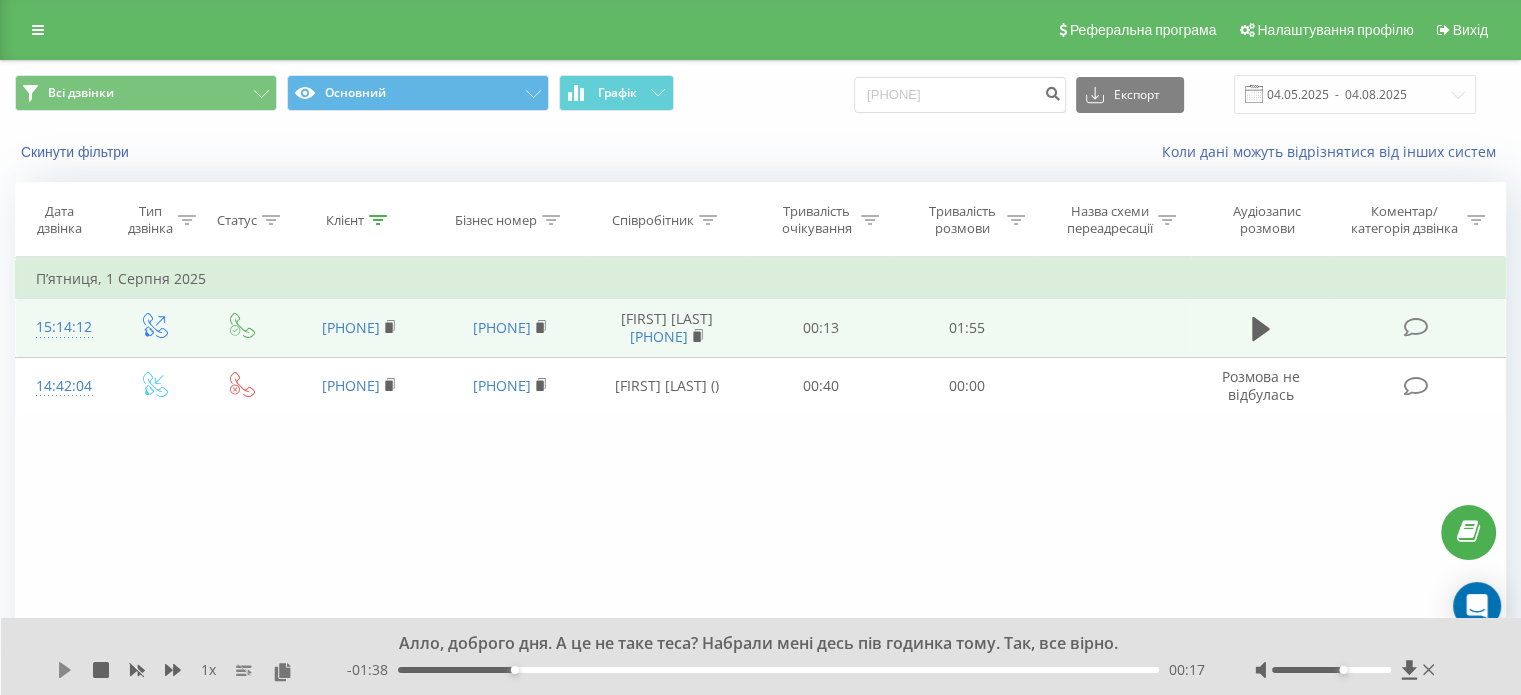 click 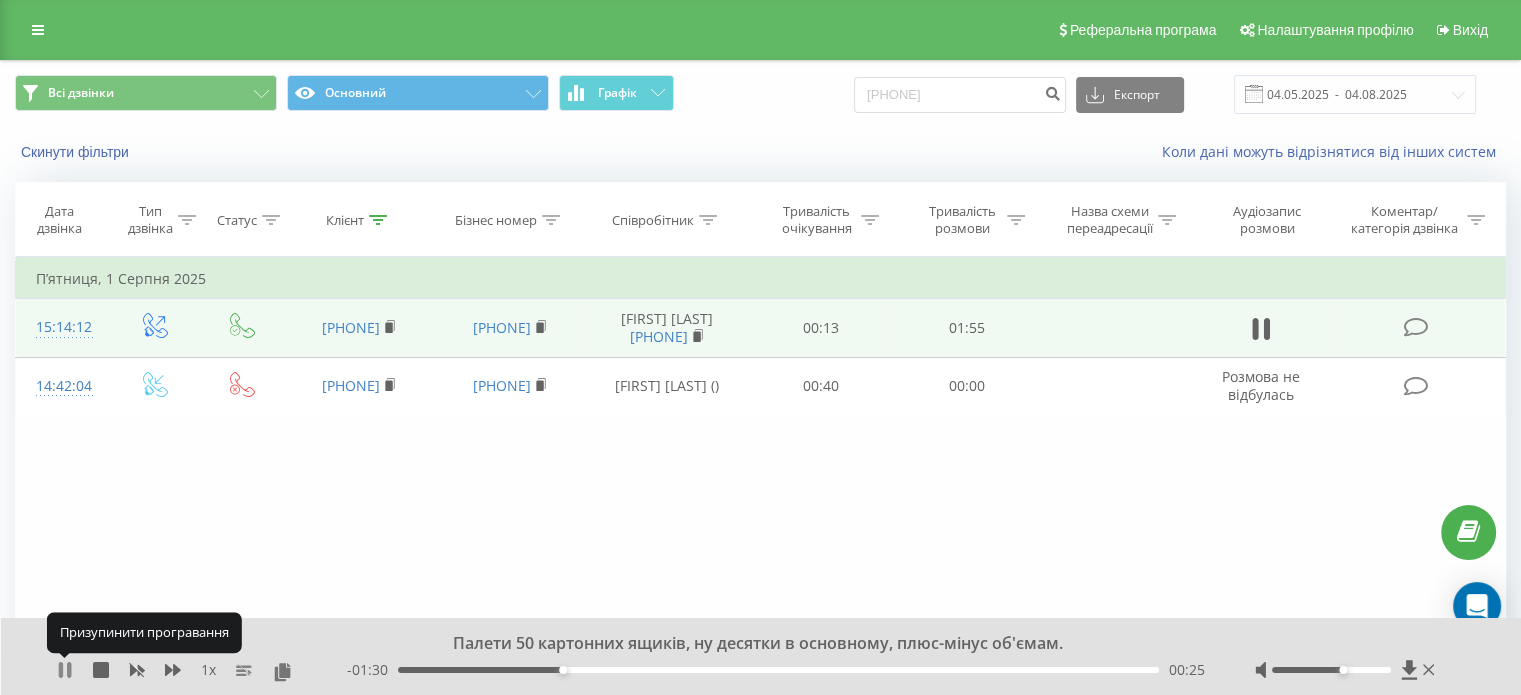click 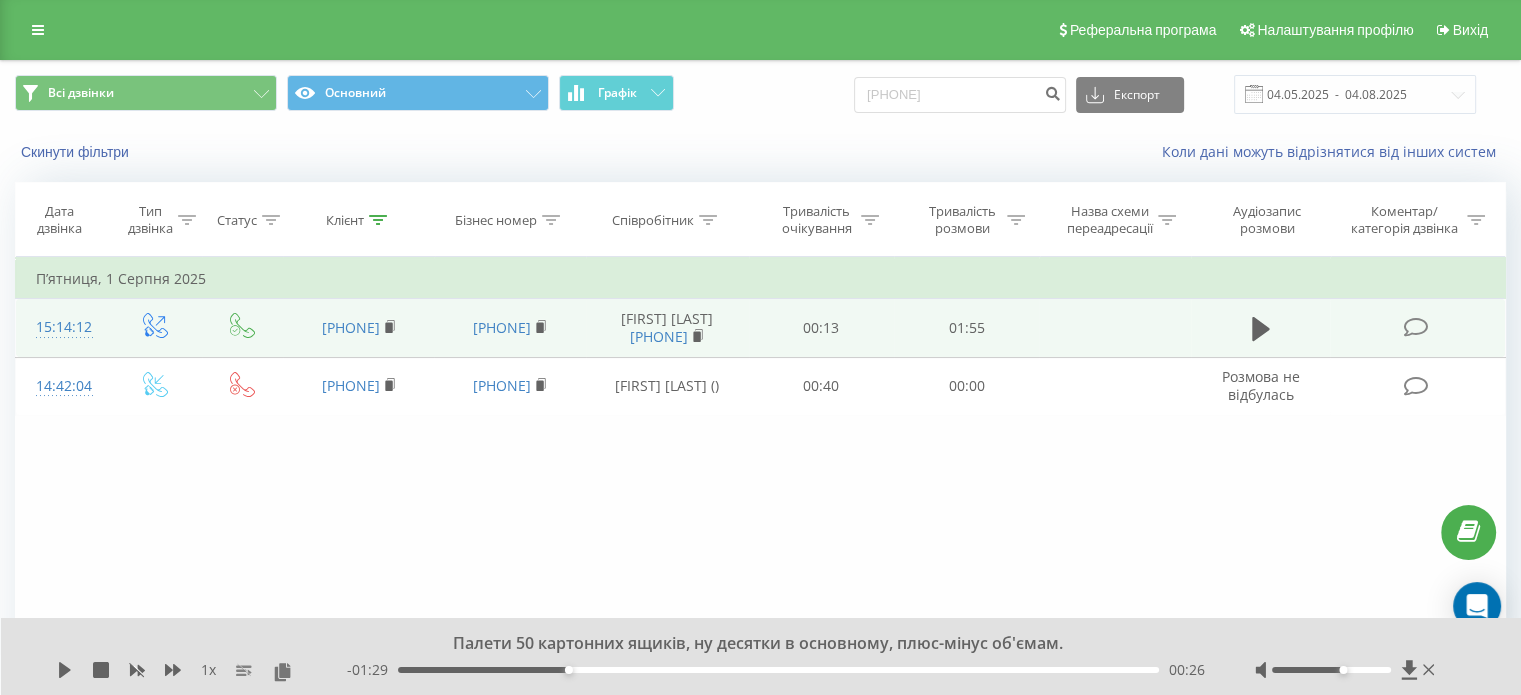 click on "- 01:29 00:26   00:26" at bounding box center (776, 670) 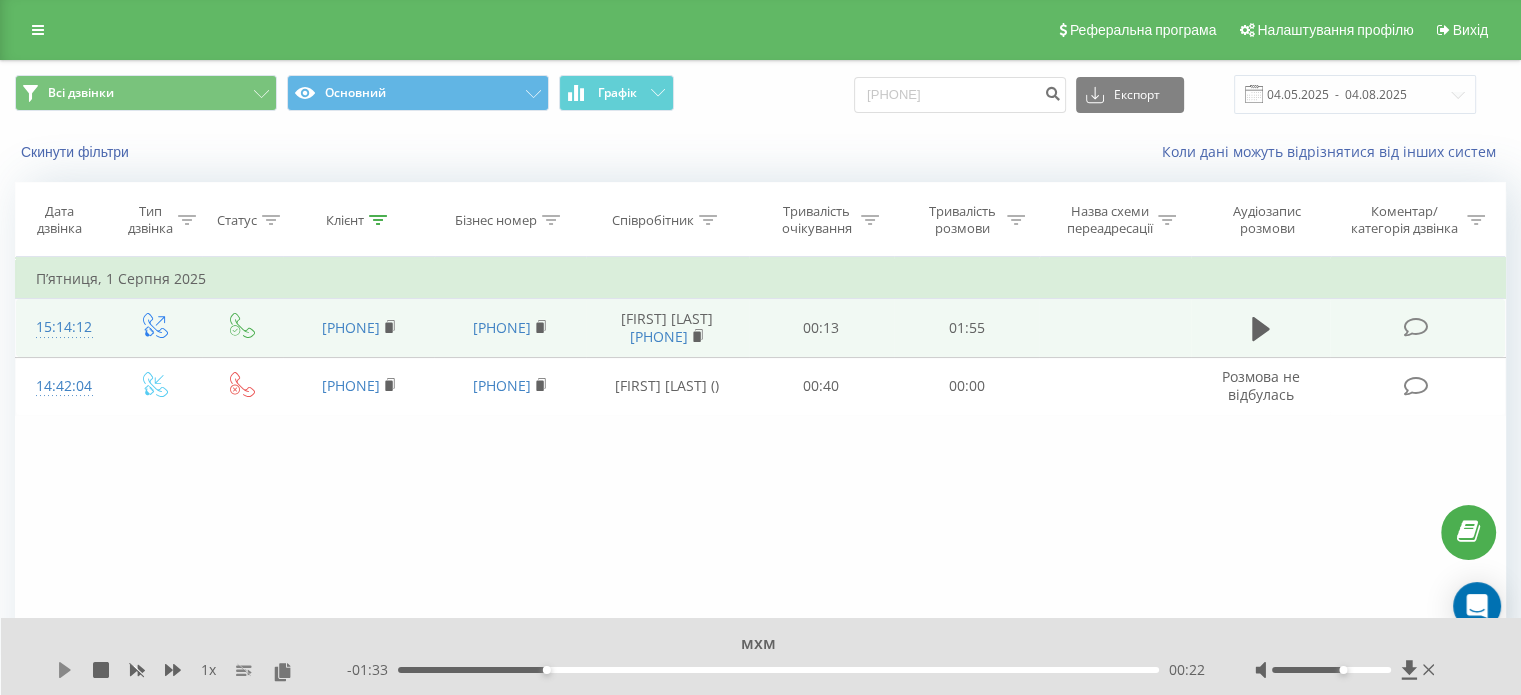 click 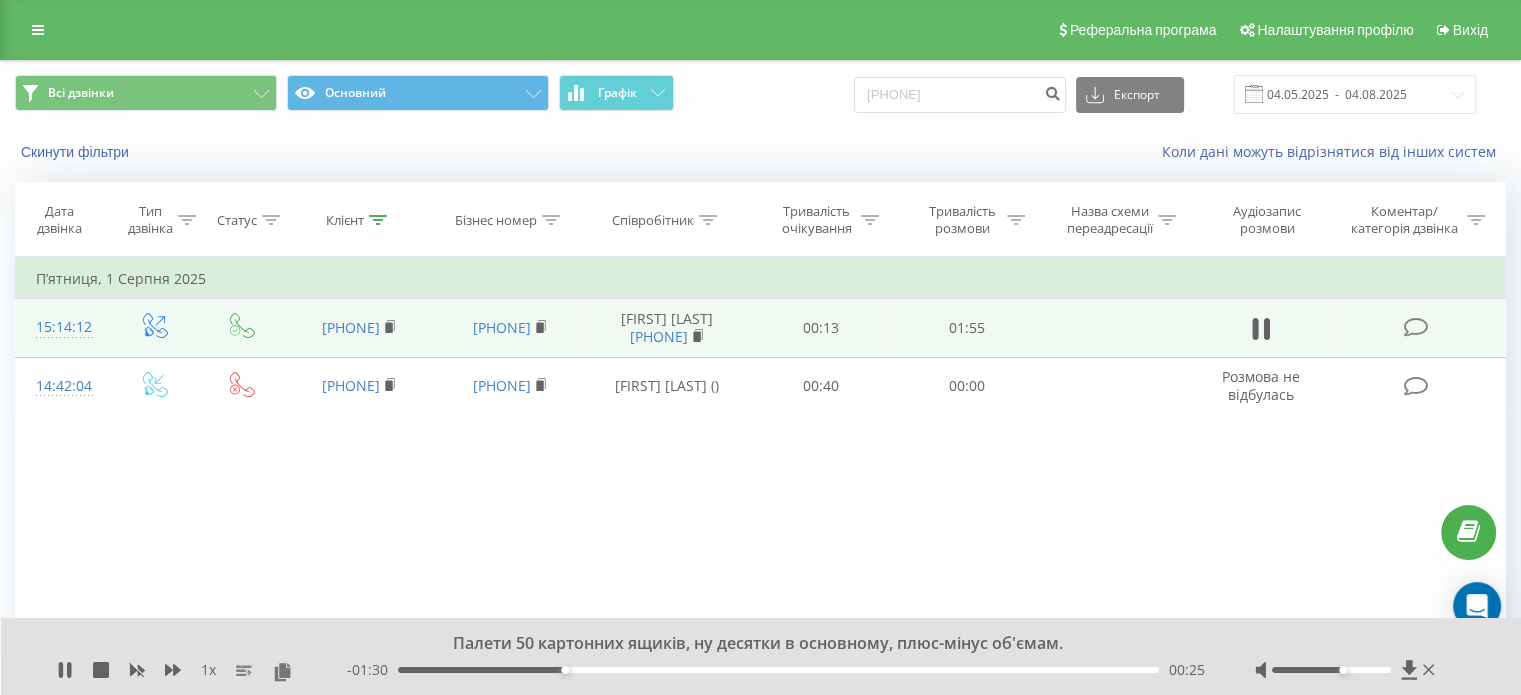 click on "1 x" at bounding box center (202, 670) 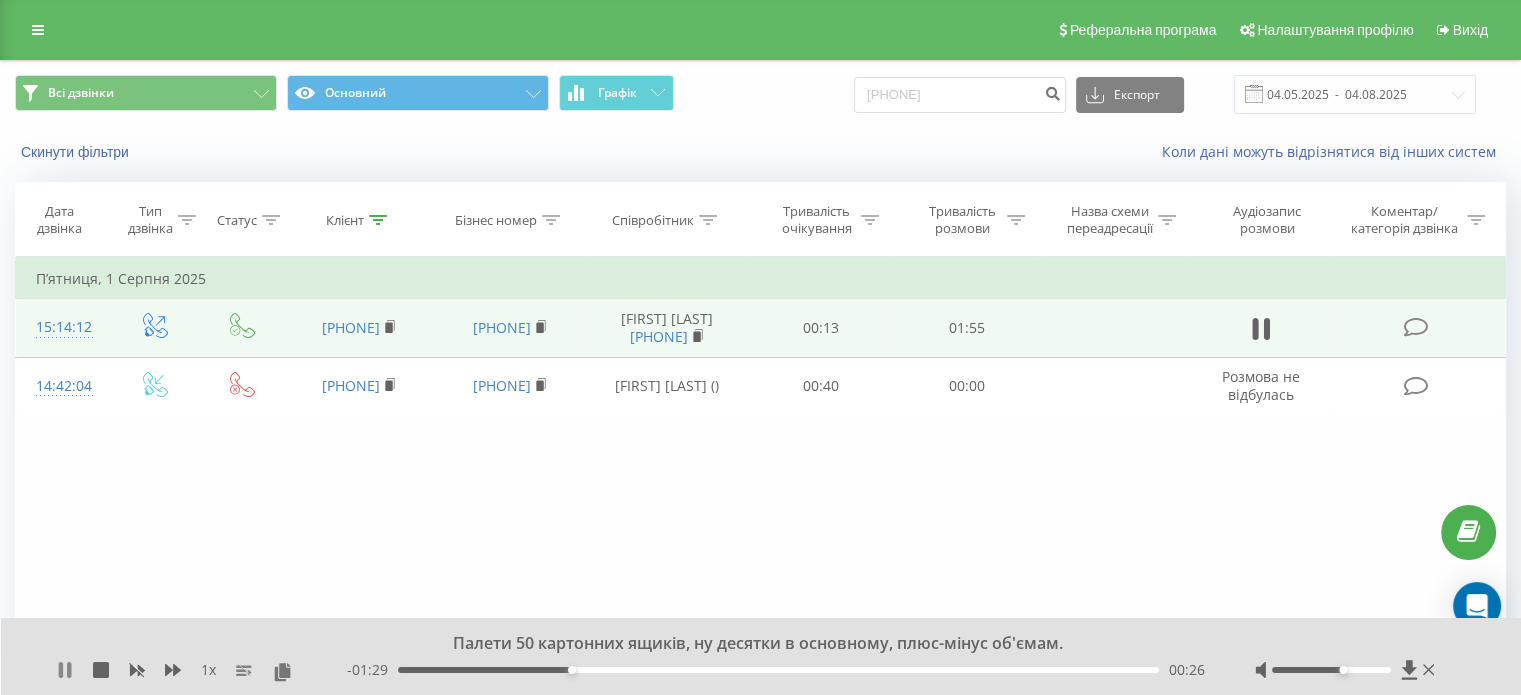 click 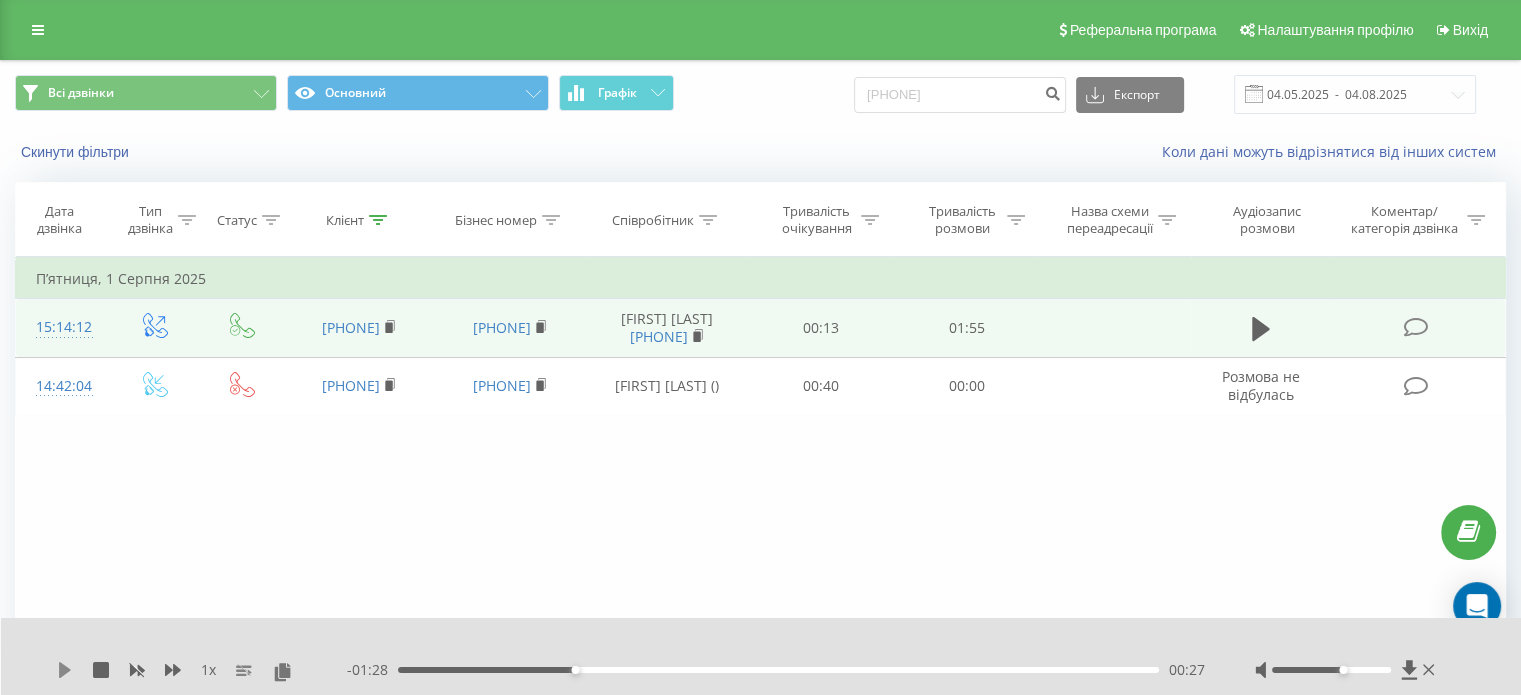 click 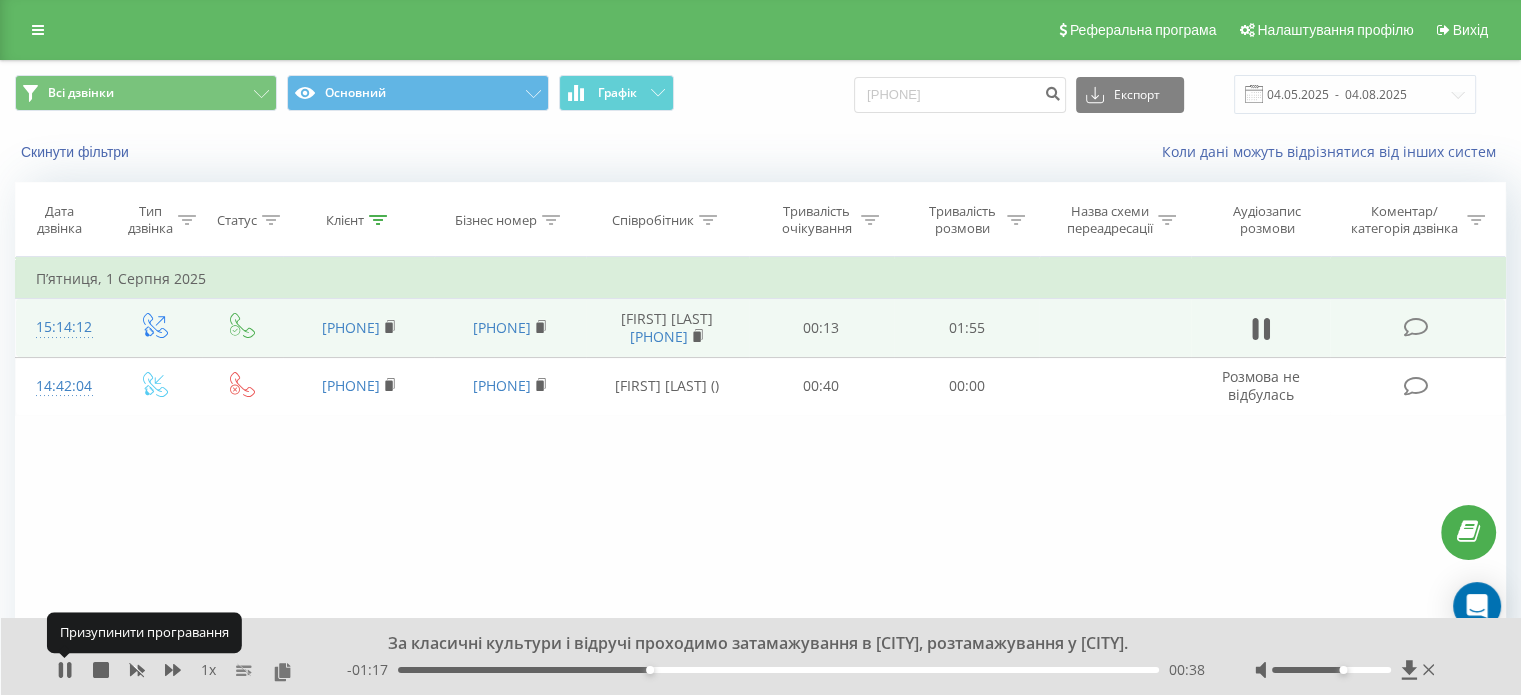 click 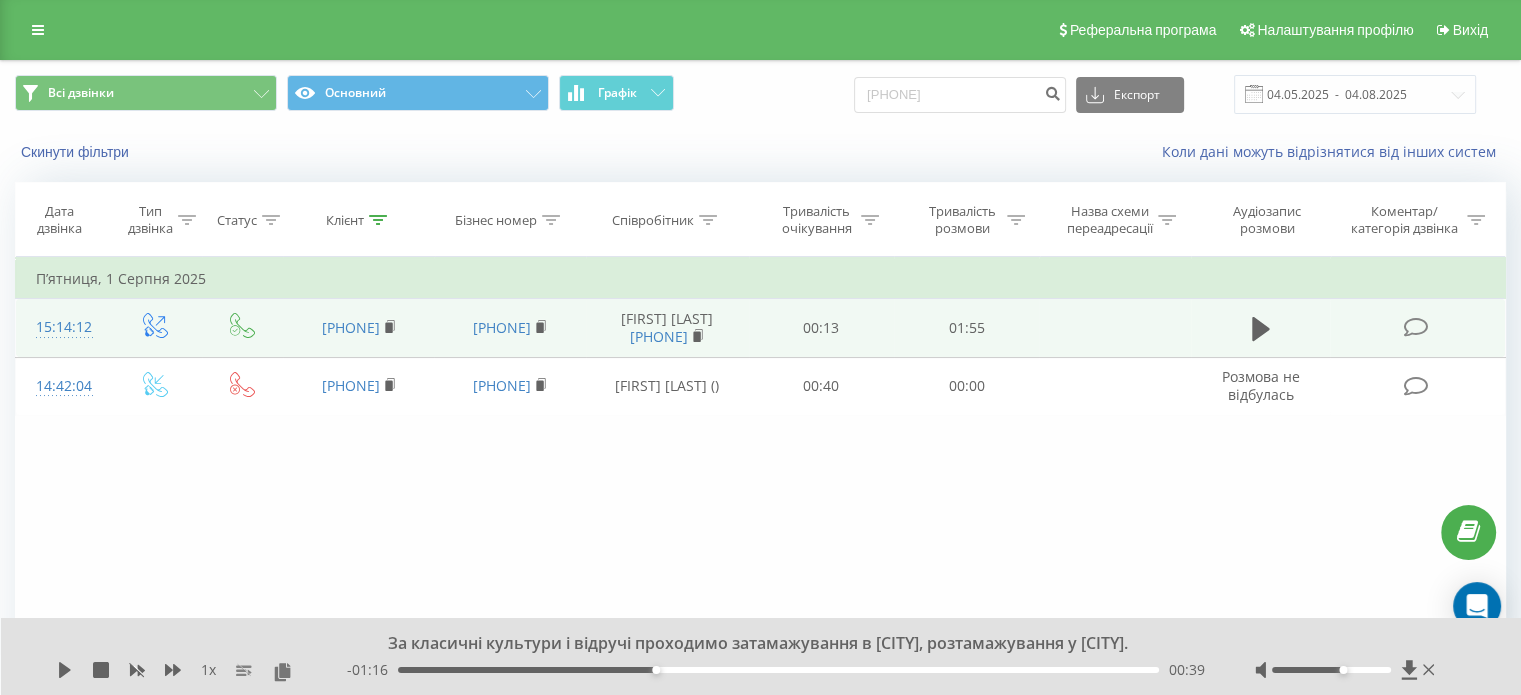 click on "За класичні культури і відручі проходимо затамажування в Плевені, розтамажування у Дніпрі.   1 x  - 01:16 00:39   00:39" at bounding box center (761, 656) 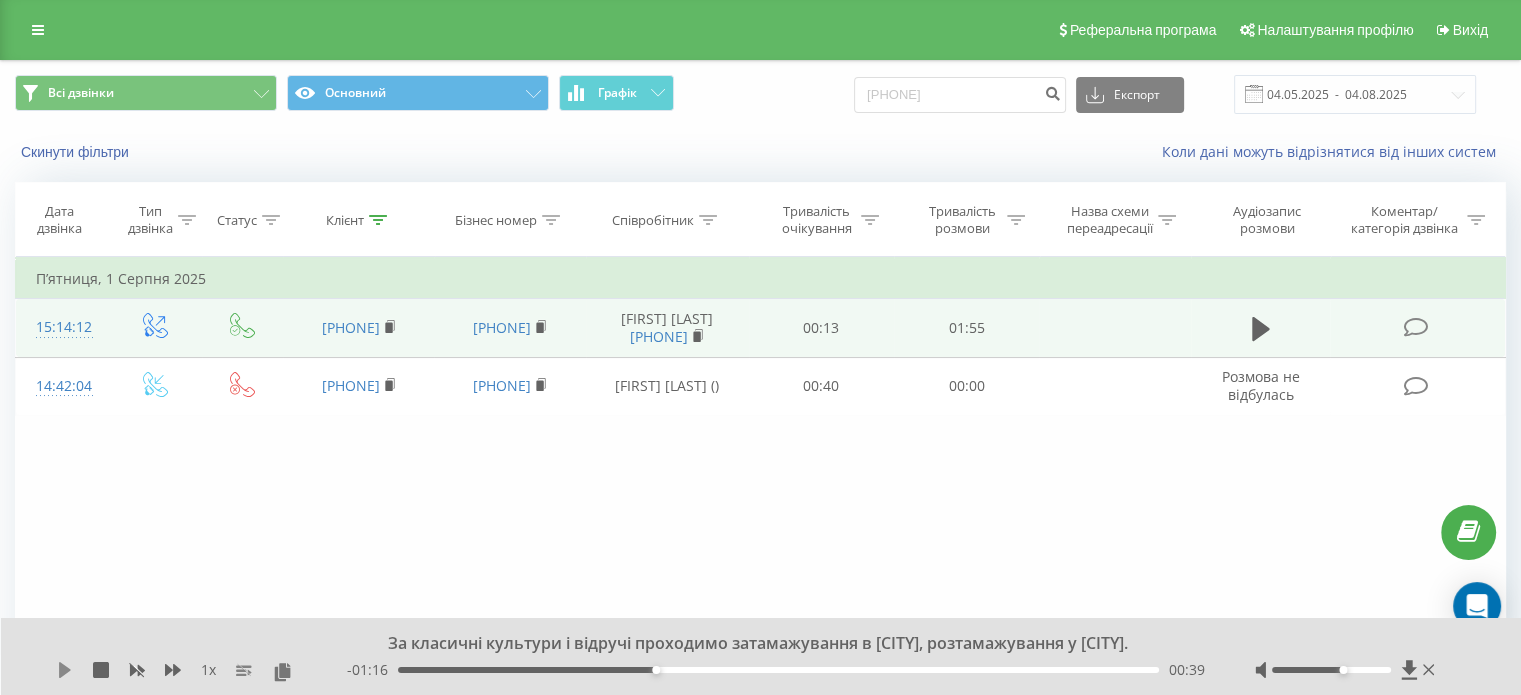 click 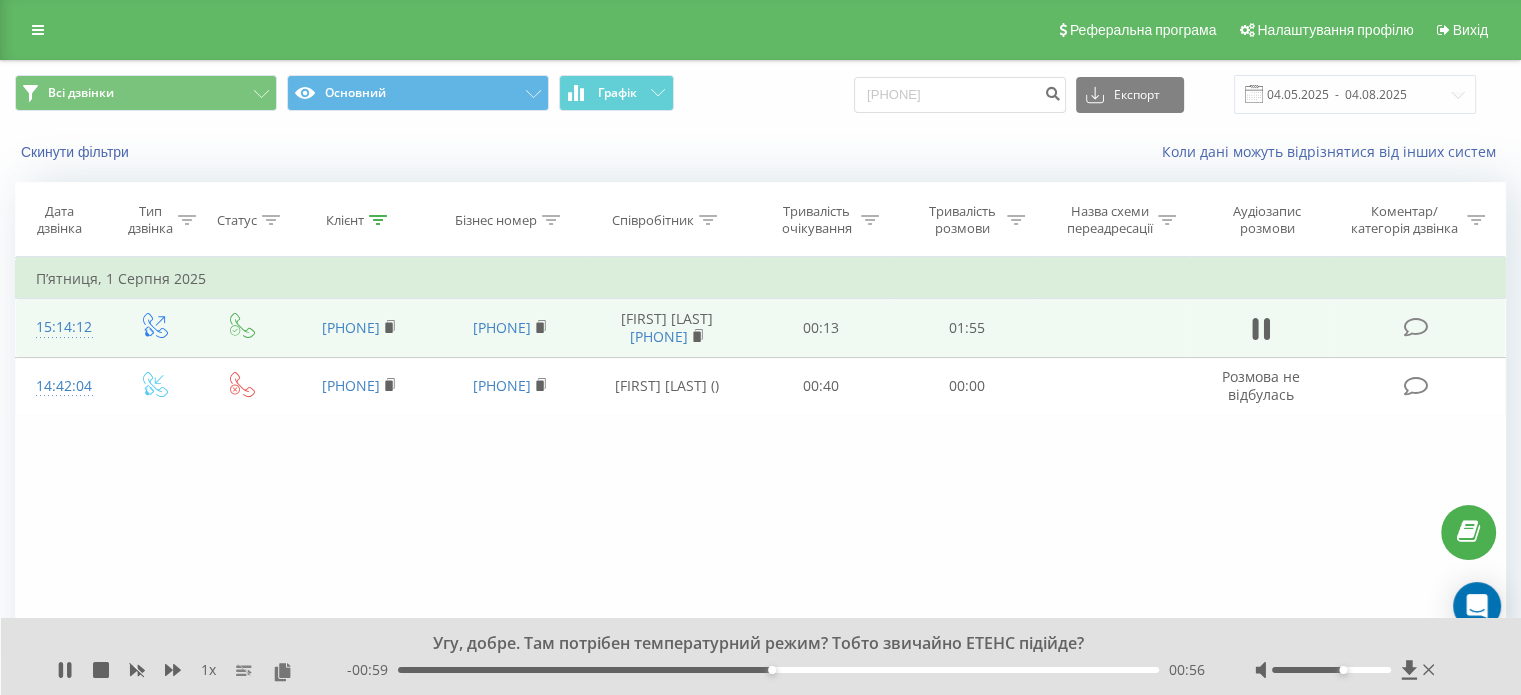 click at bounding box center (1331, 670) 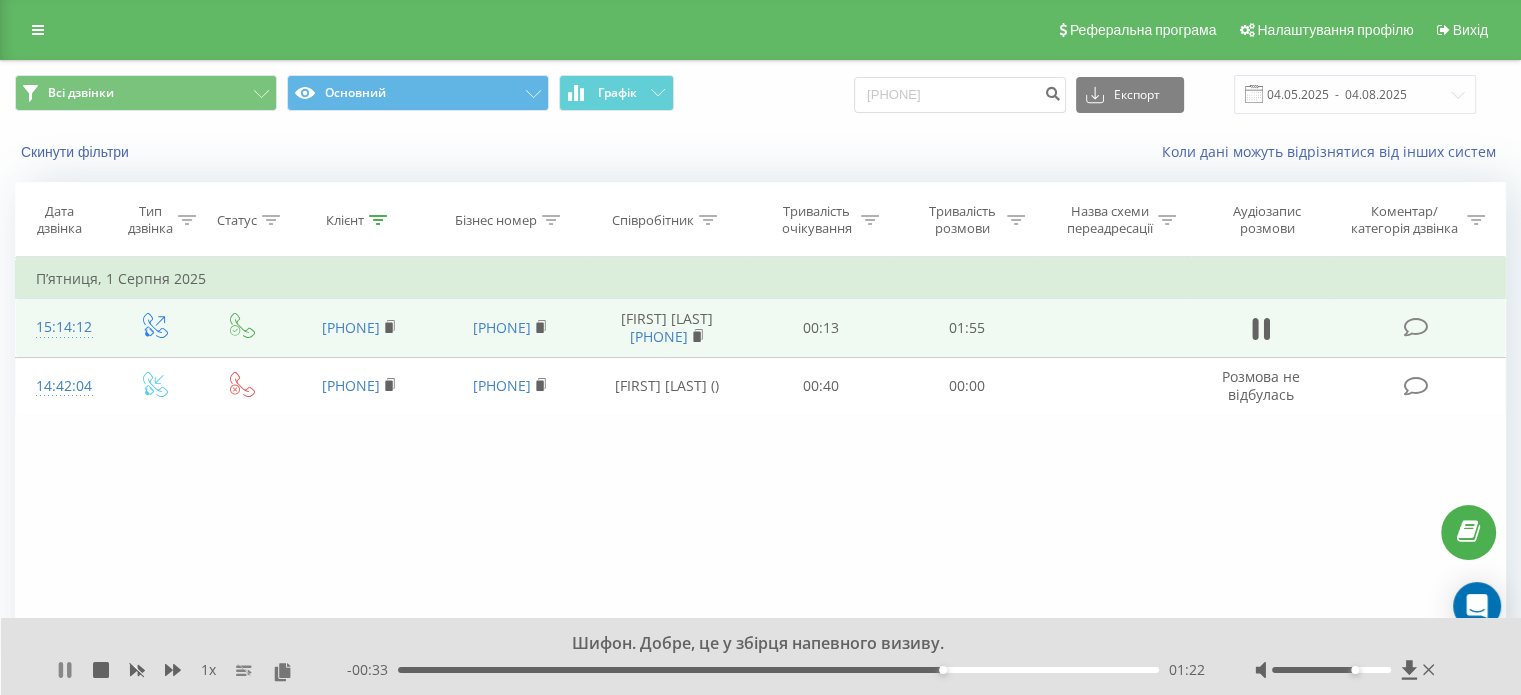 click 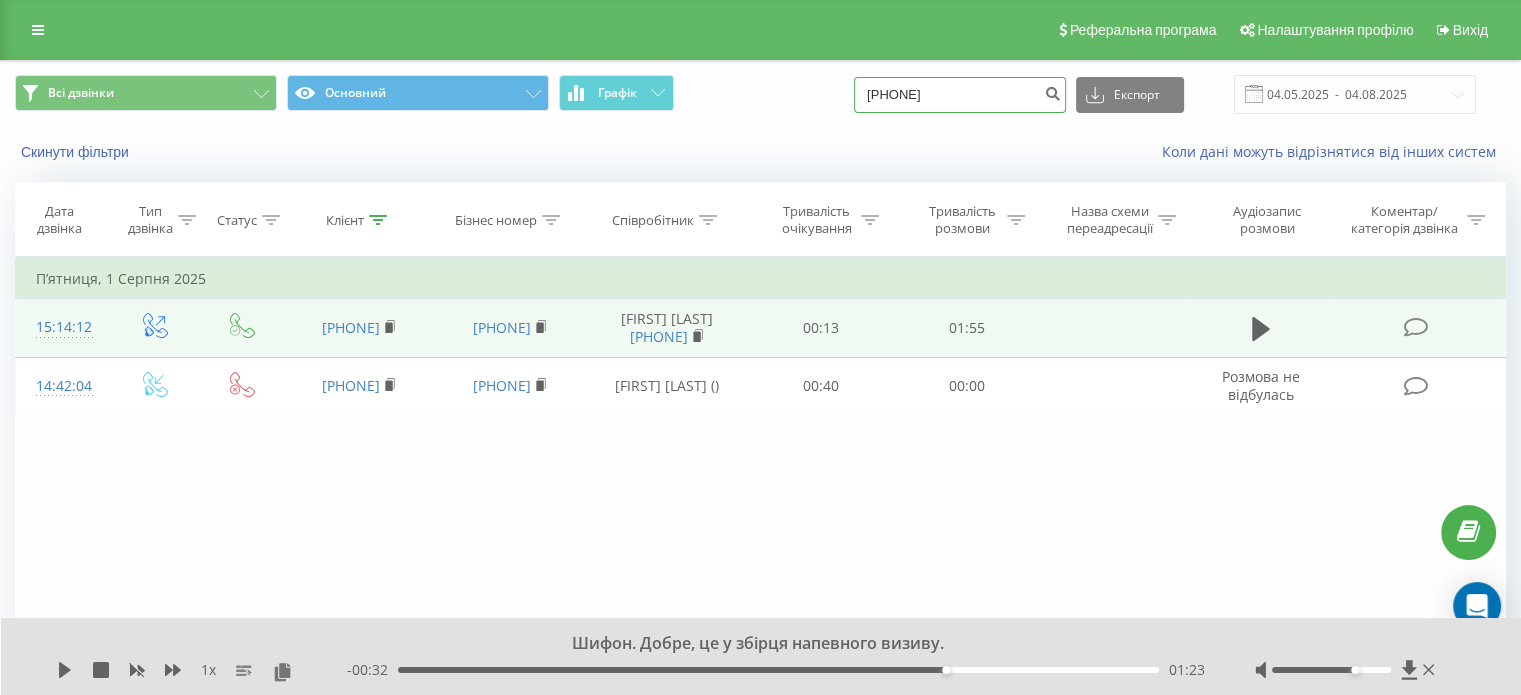 drag, startPoint x: 988, startPoint y: 90, endPoint x: 760, endPoint y: 99, distance: 228.17757 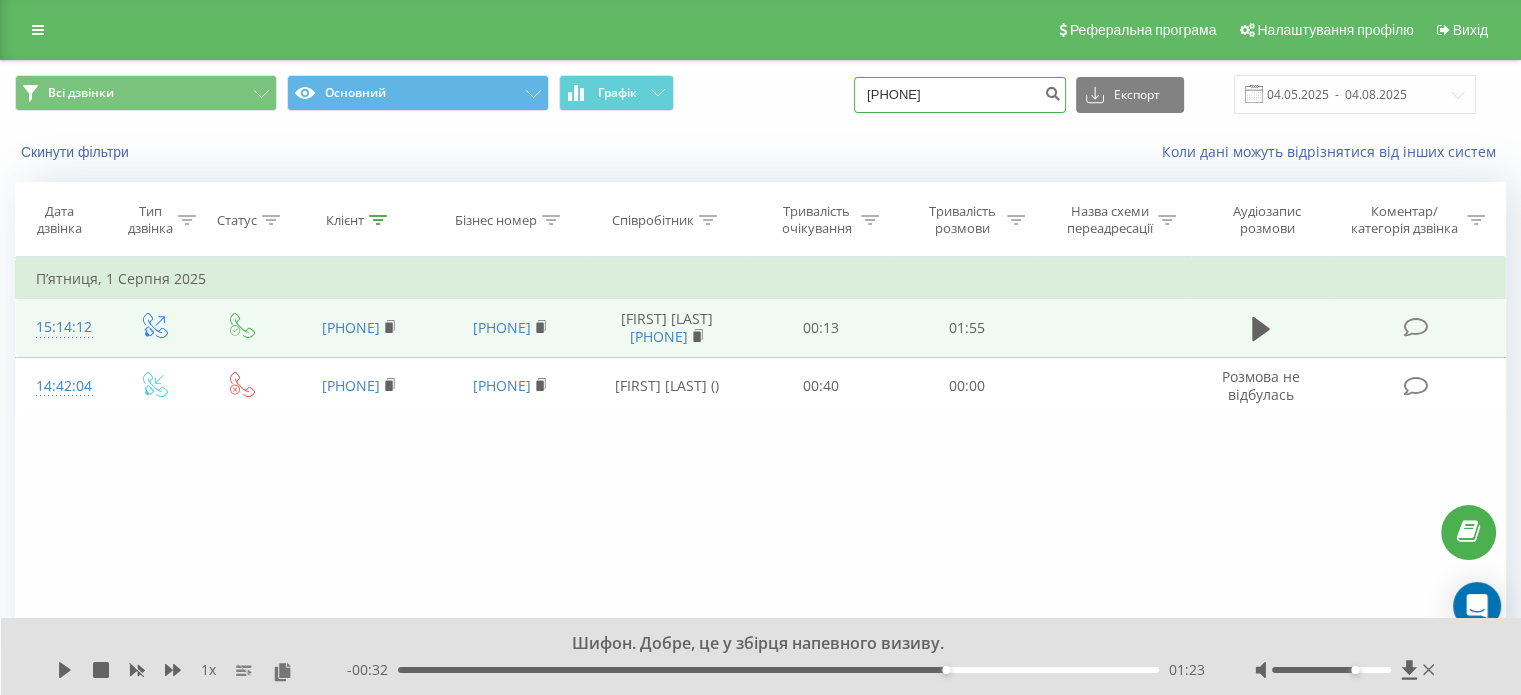paste on "8675744" 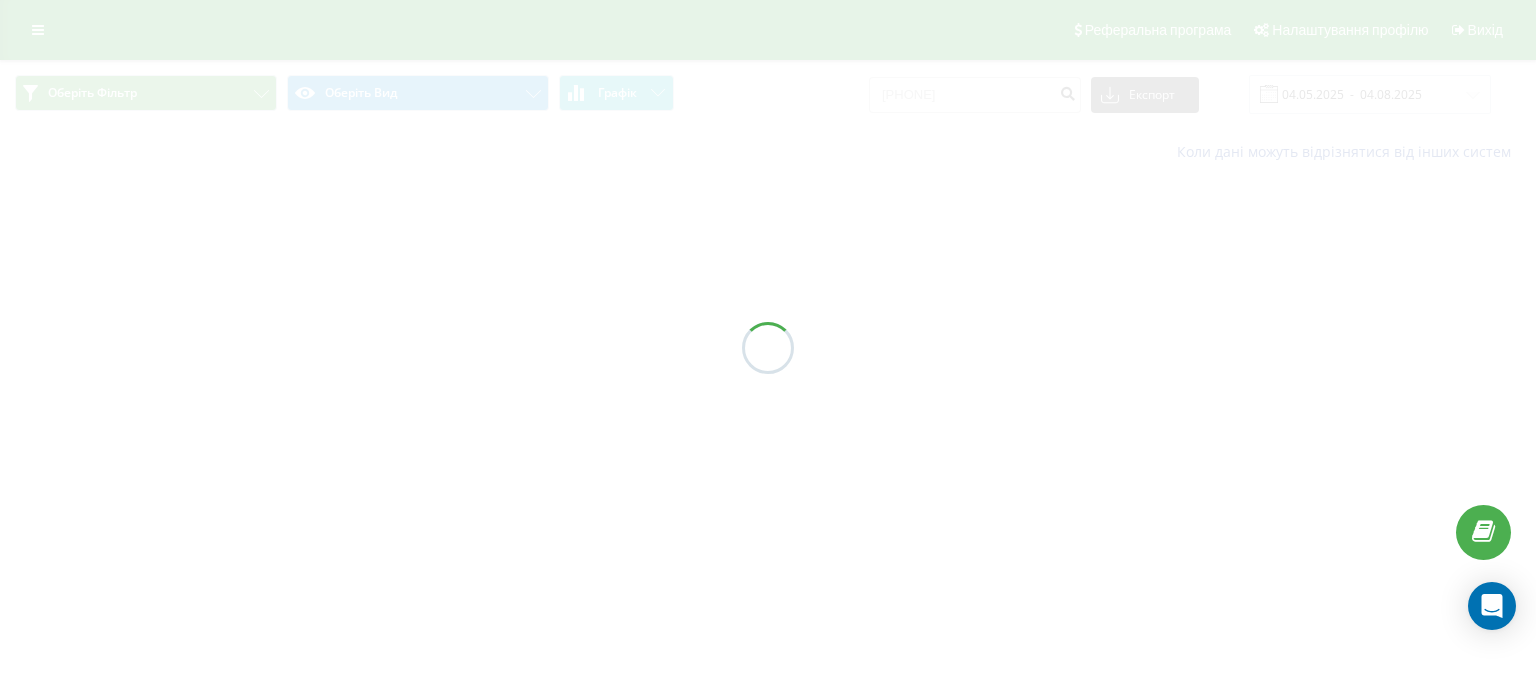 scroll, scrollTop: 0, scrollLeft: 0, axis: both 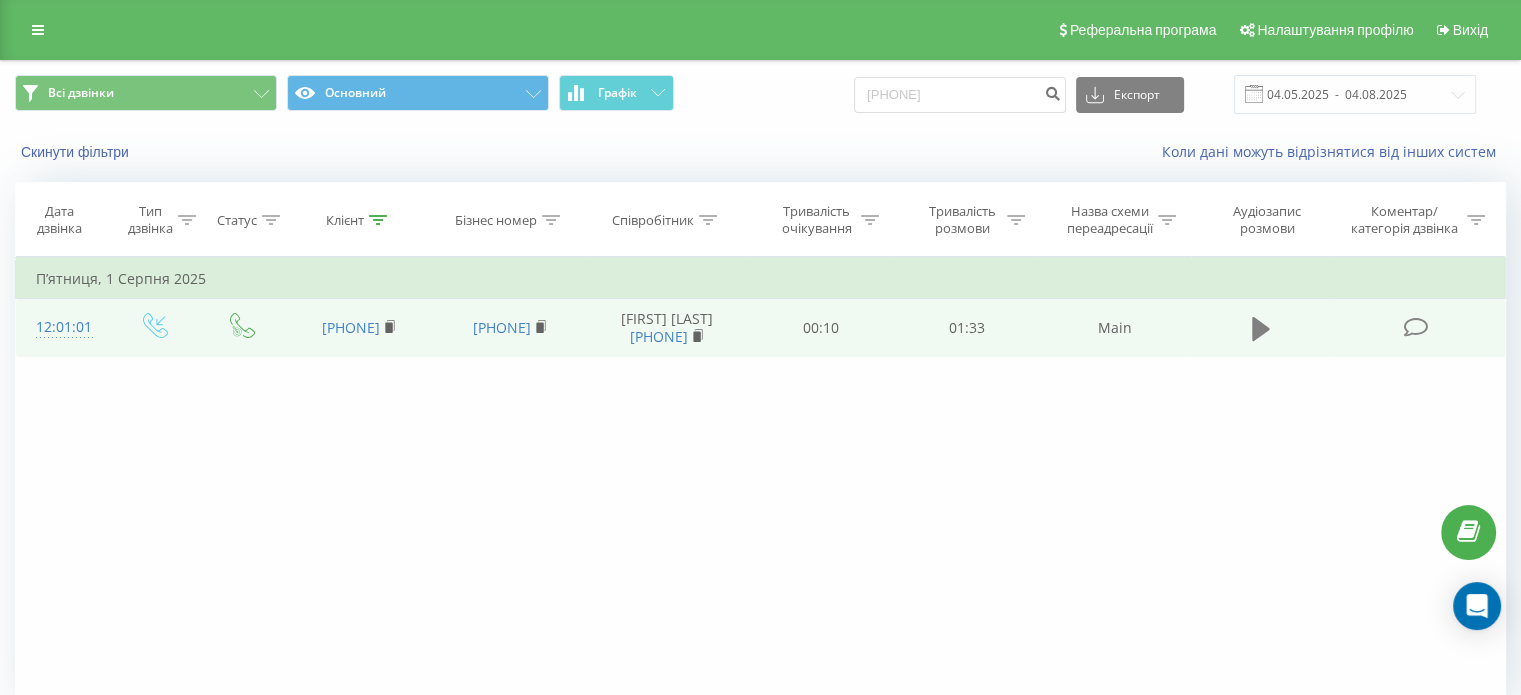 click 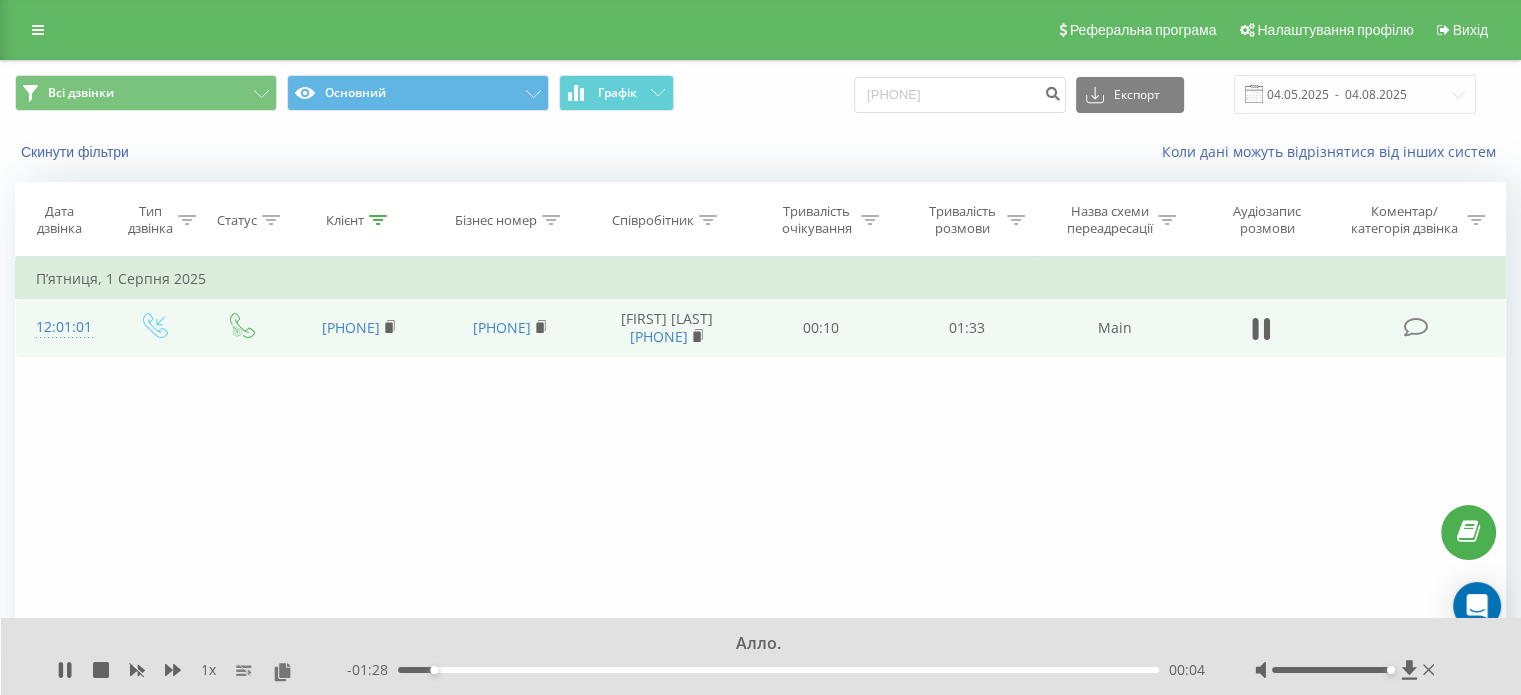 drag, startPoint x: 1358, startPoint y: 669, endPoint x: 1393, endPoint y: 667, distance: 35.057095 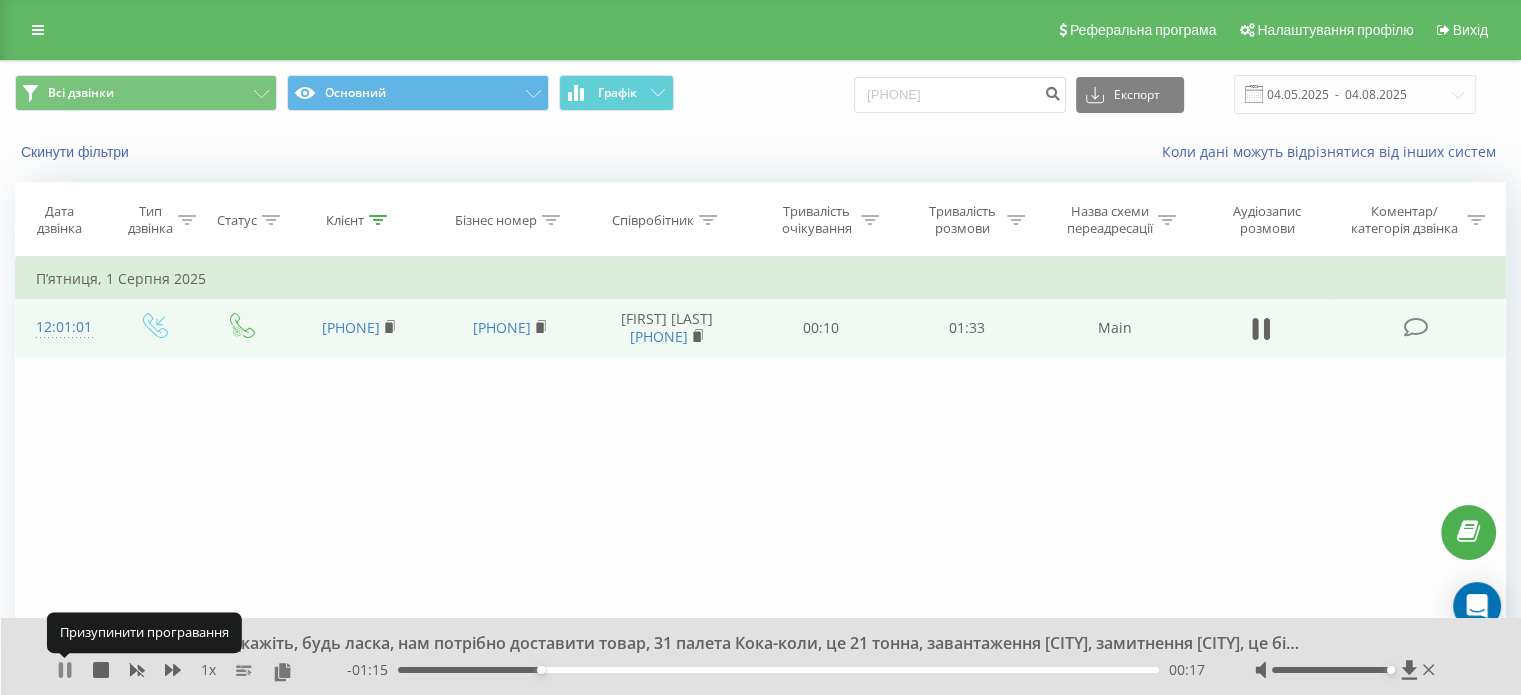 click 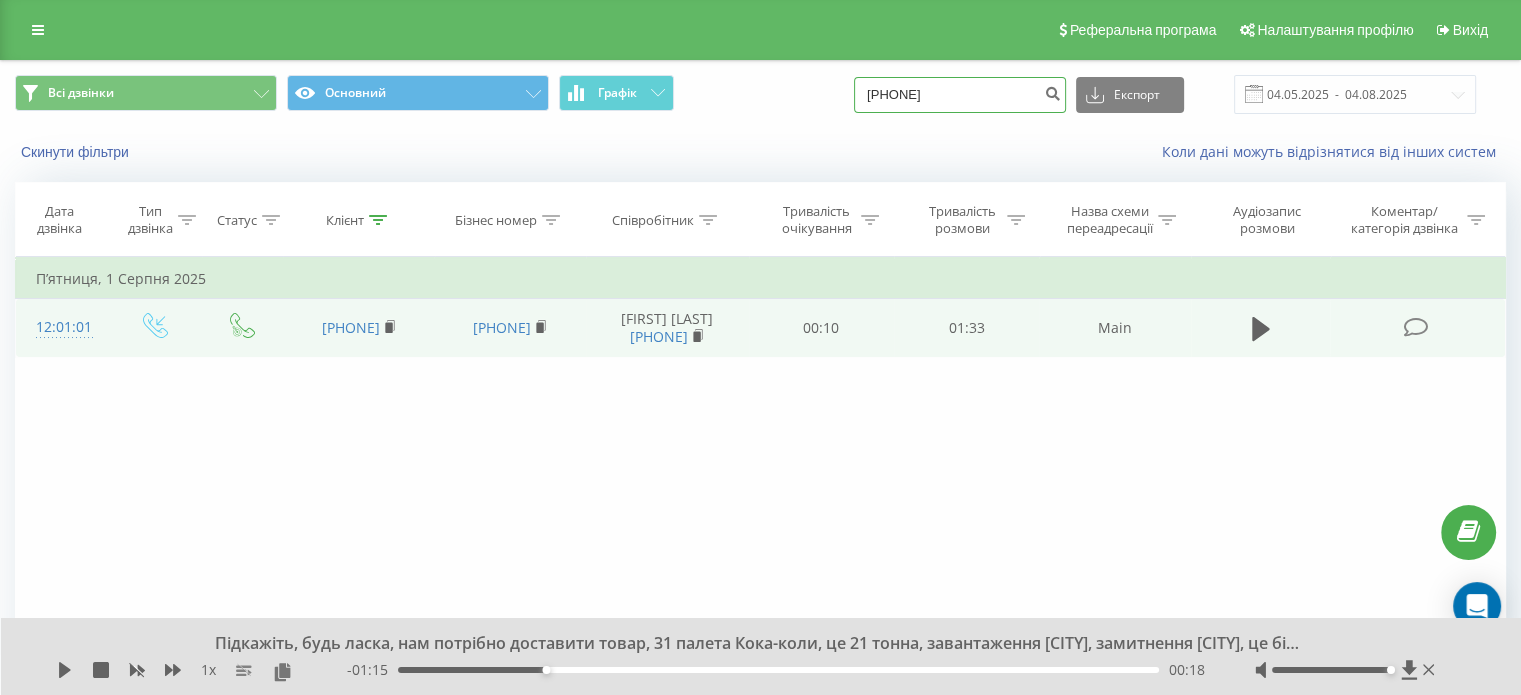 drag, startPoint x: 976, startPoint y: 95, endPoint x: 804, endPoint y: 96, distance: 172.00291 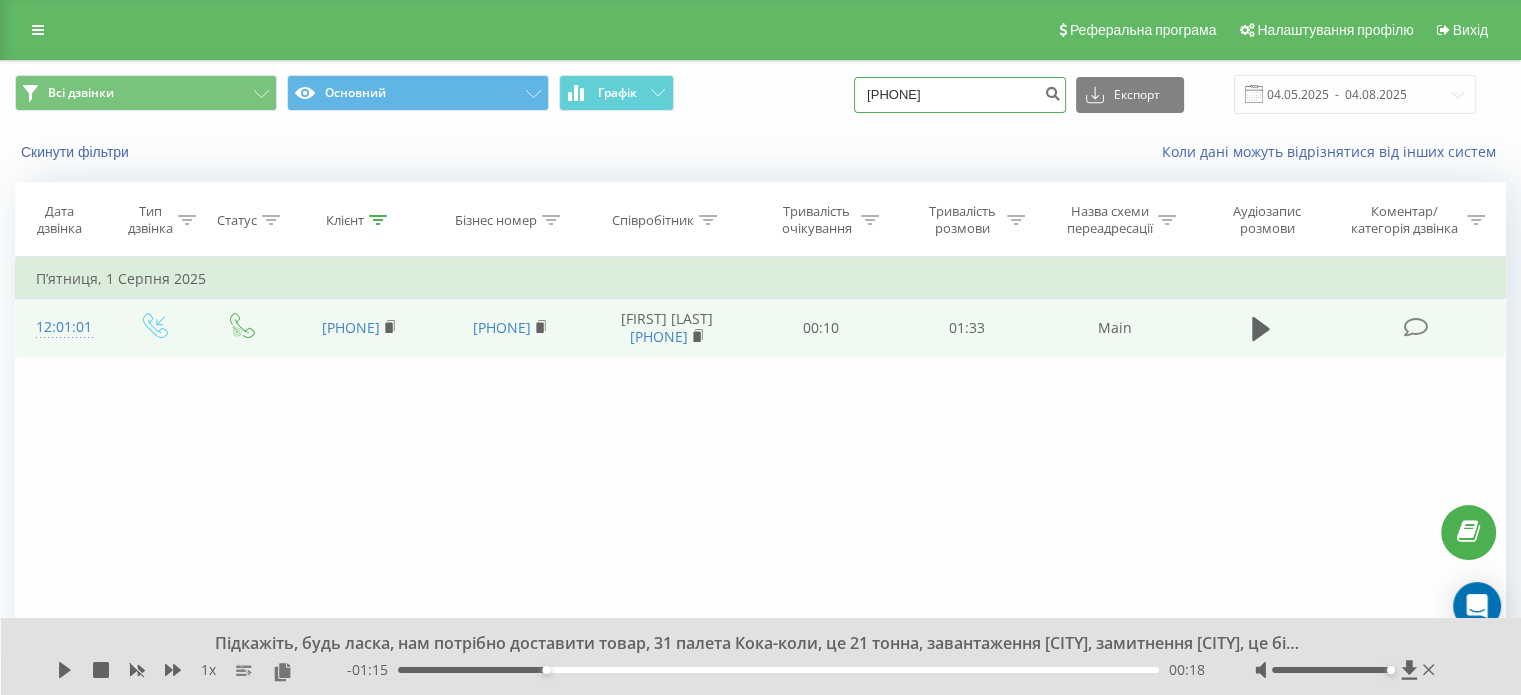 type on "[PHONE]" 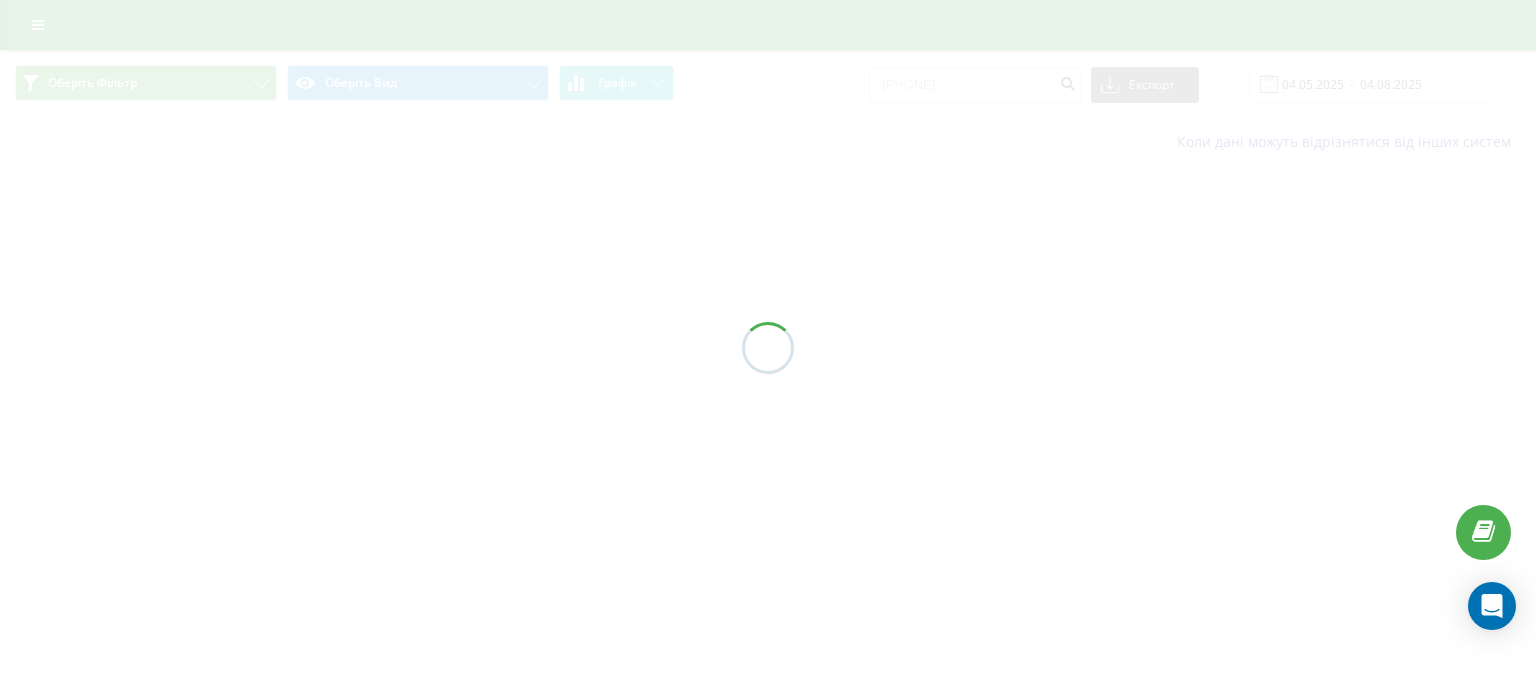 scroll, scrollTop: 0, scrollLeft: 0, axis: both 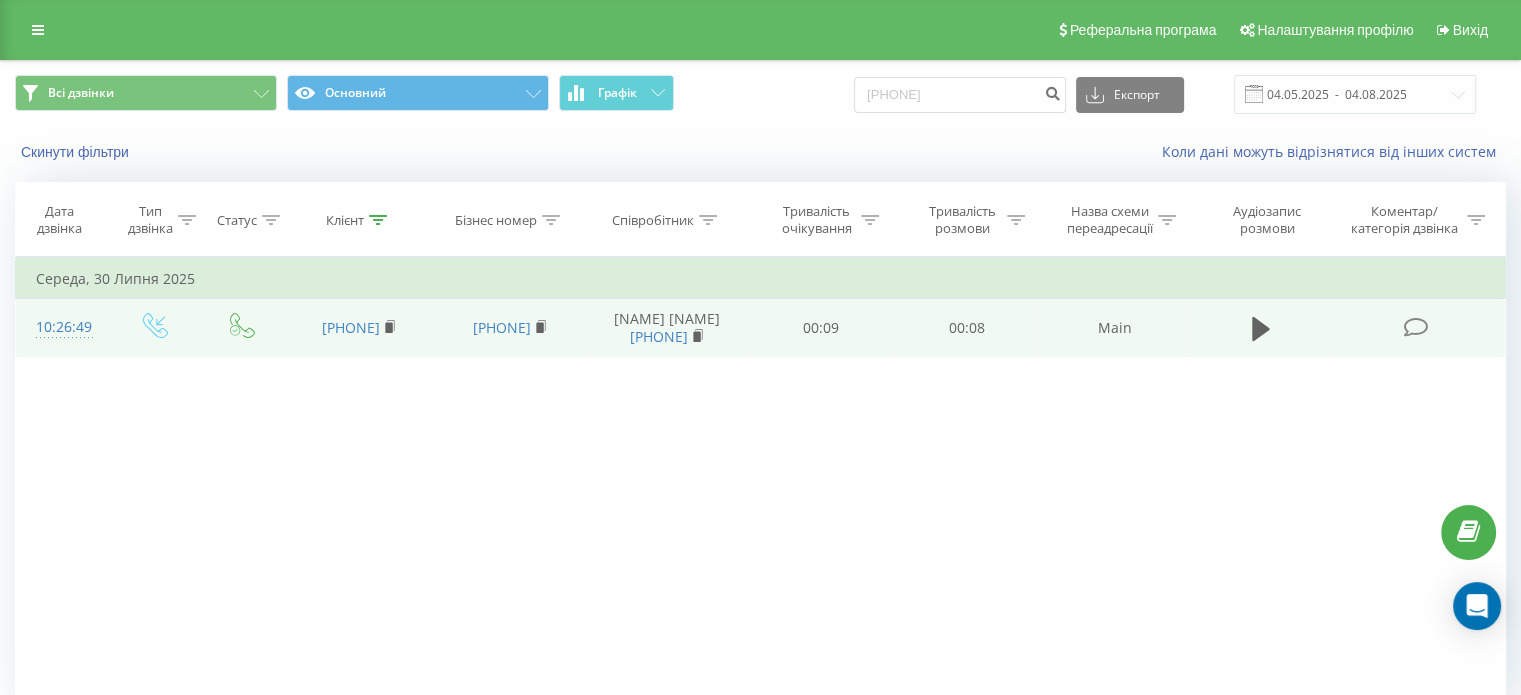 click at bounding box center (1261, 328) 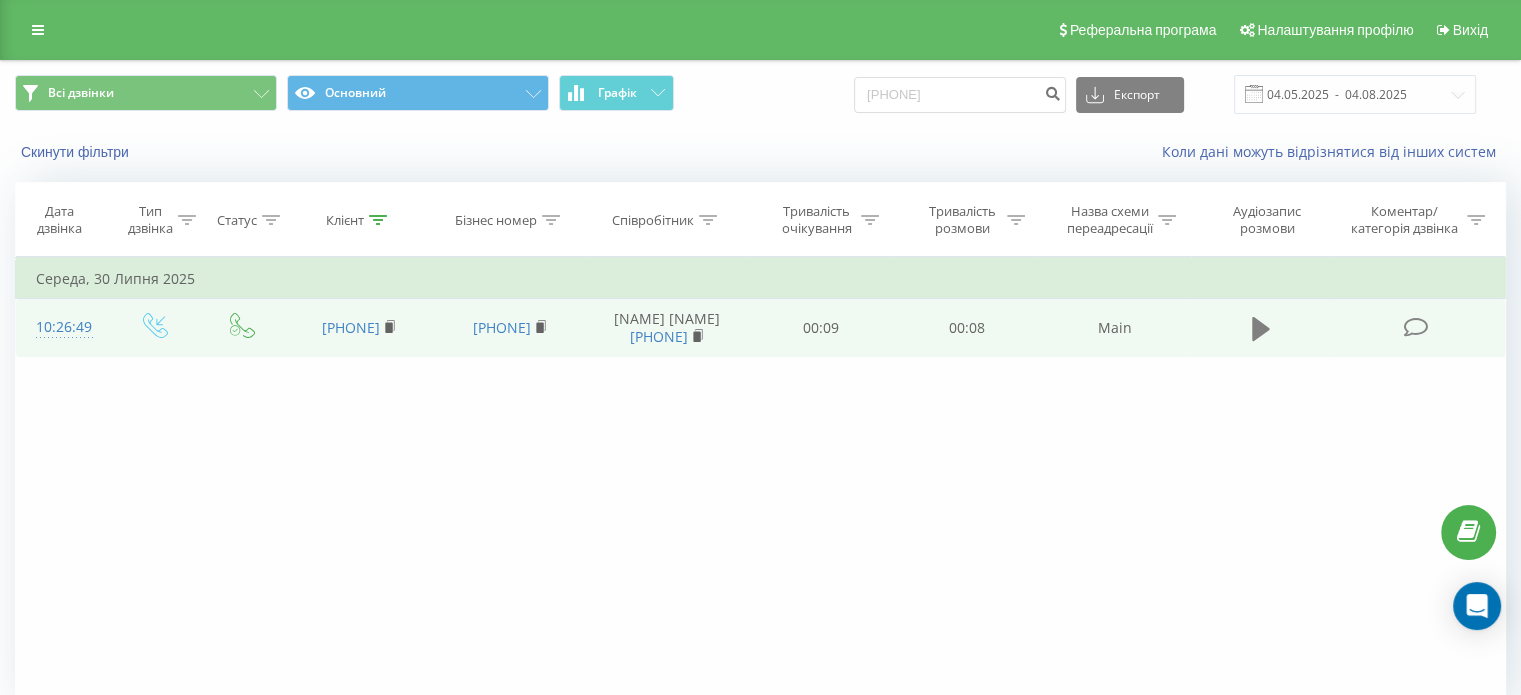 click 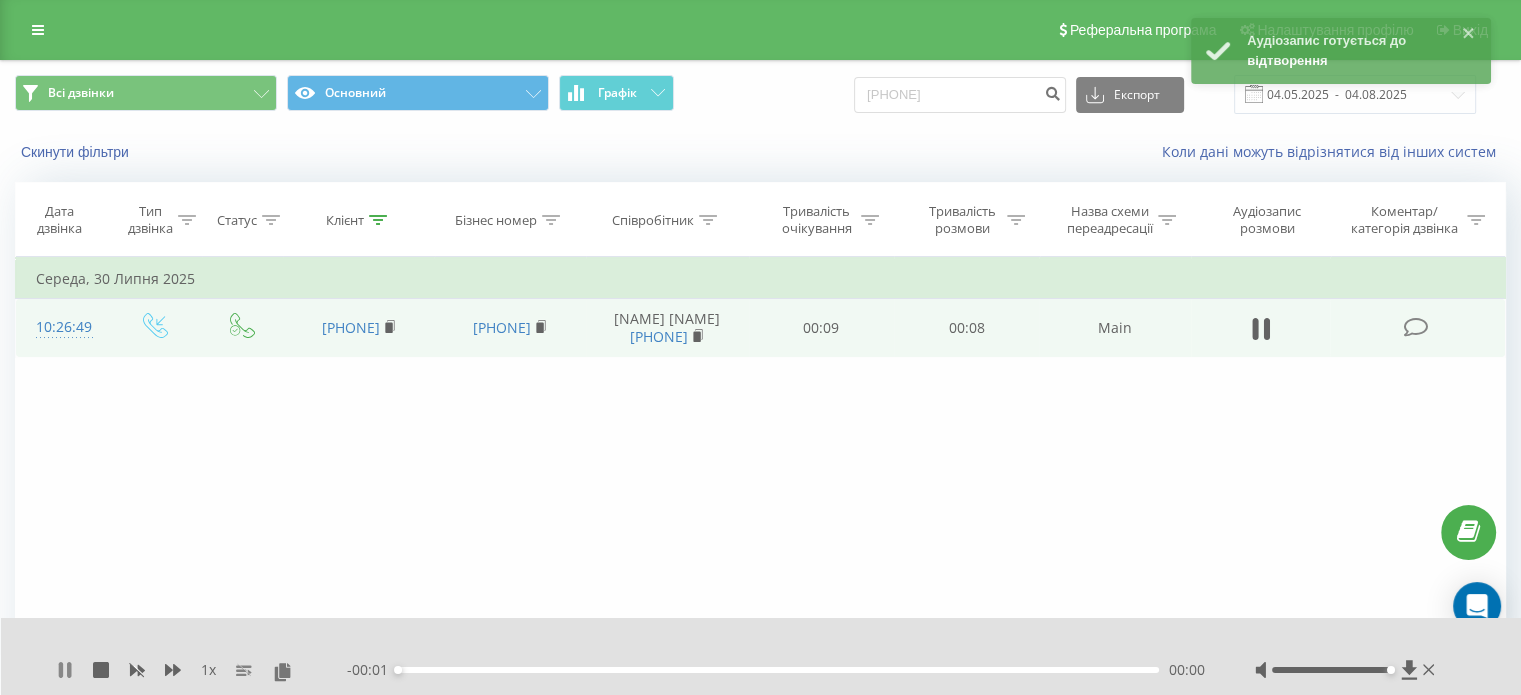 click 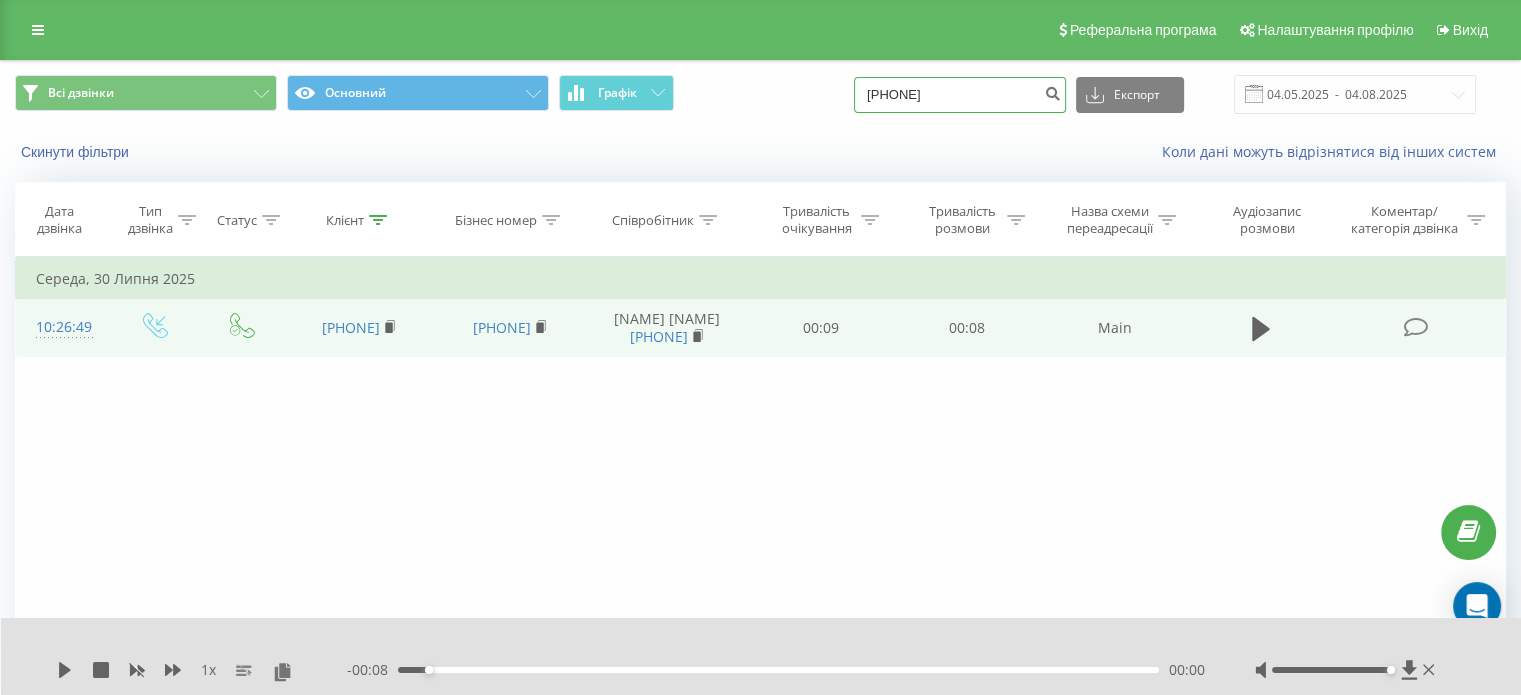 drag, startPoint x: 996, startPoint y: 96, endPoint x: 756, endPoint y: 104, distance: 240.1333 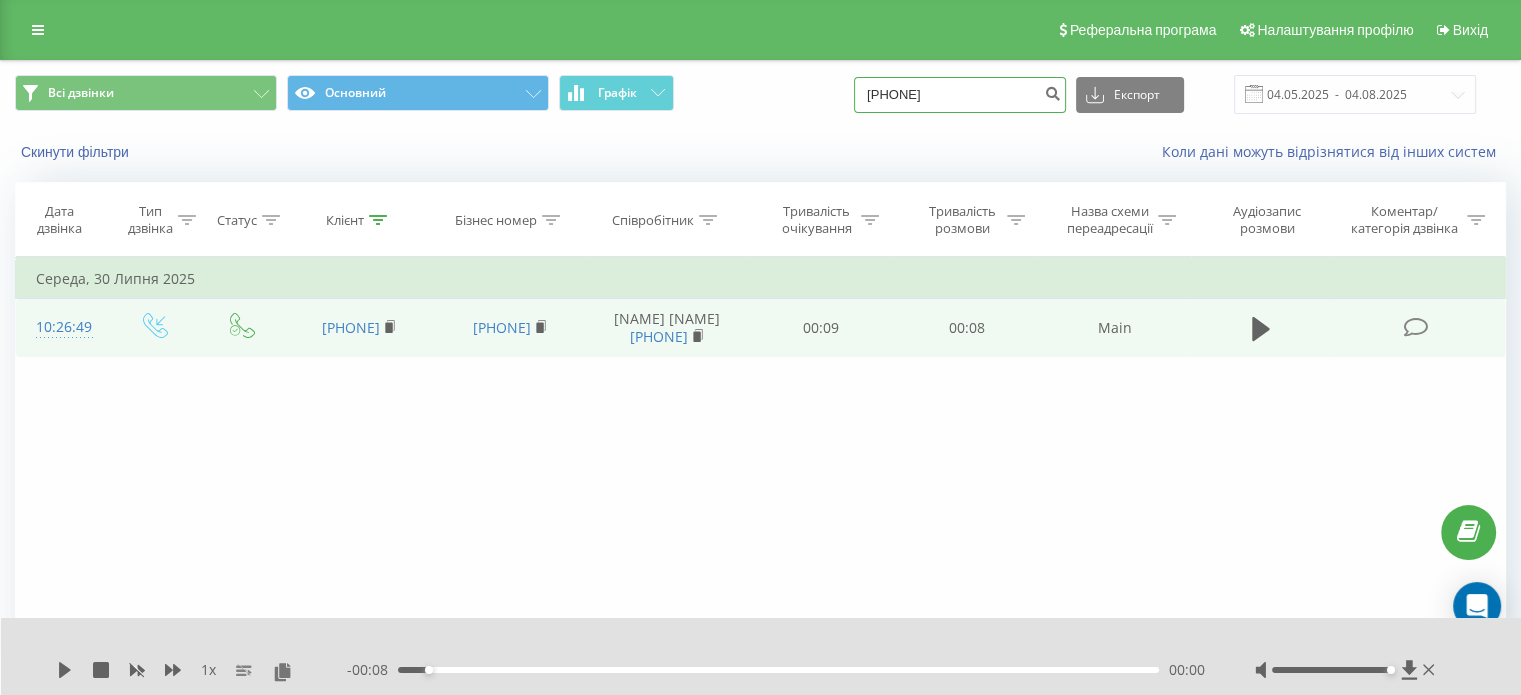 paste on "[PHONE]" 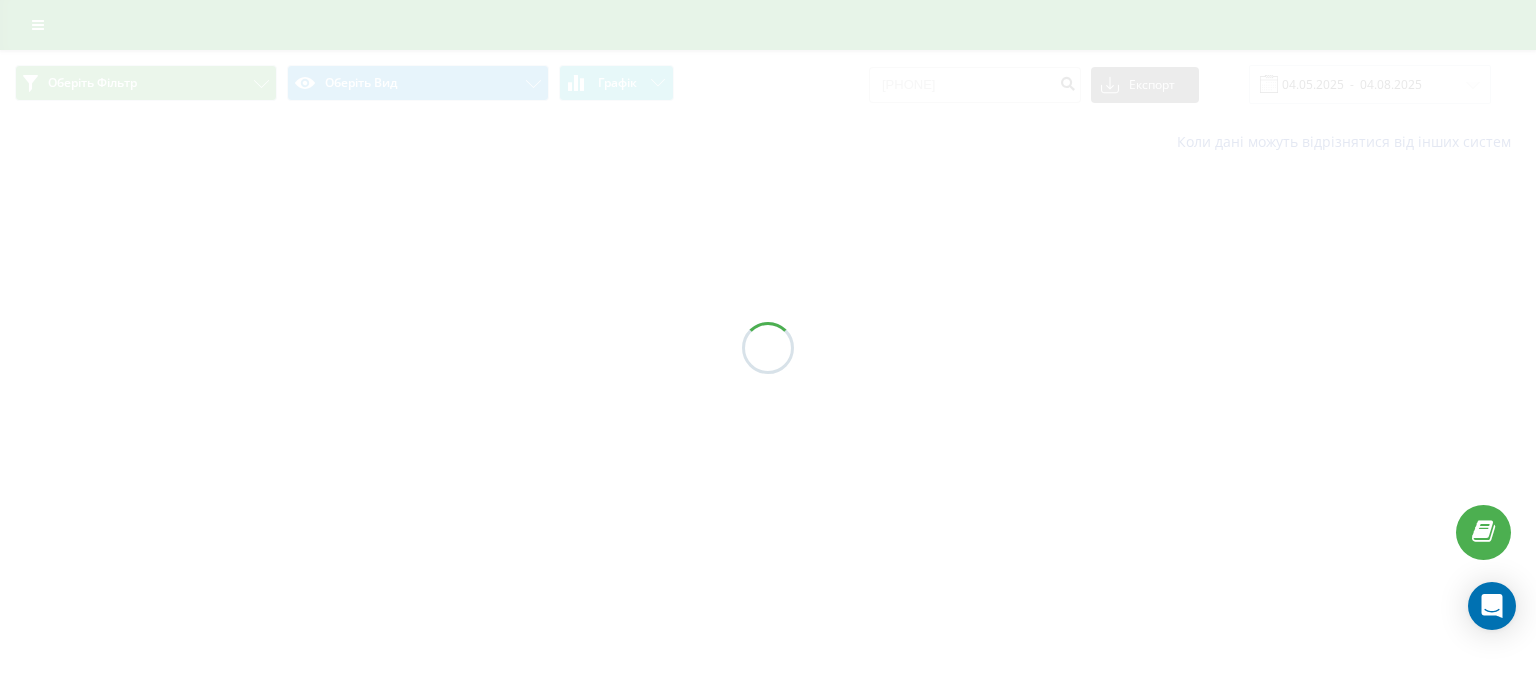 scroll, scrollTop: 0, scrollLeft: 0, axis: both 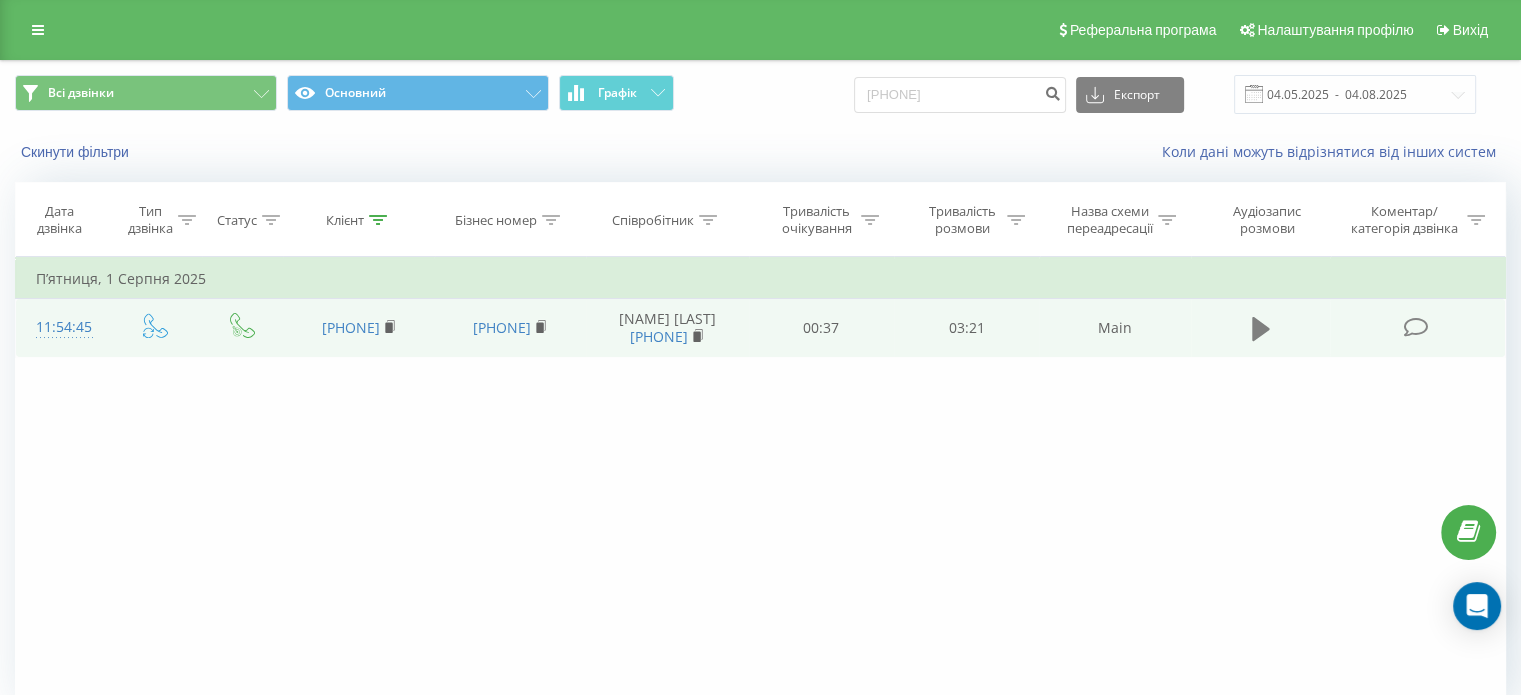 click 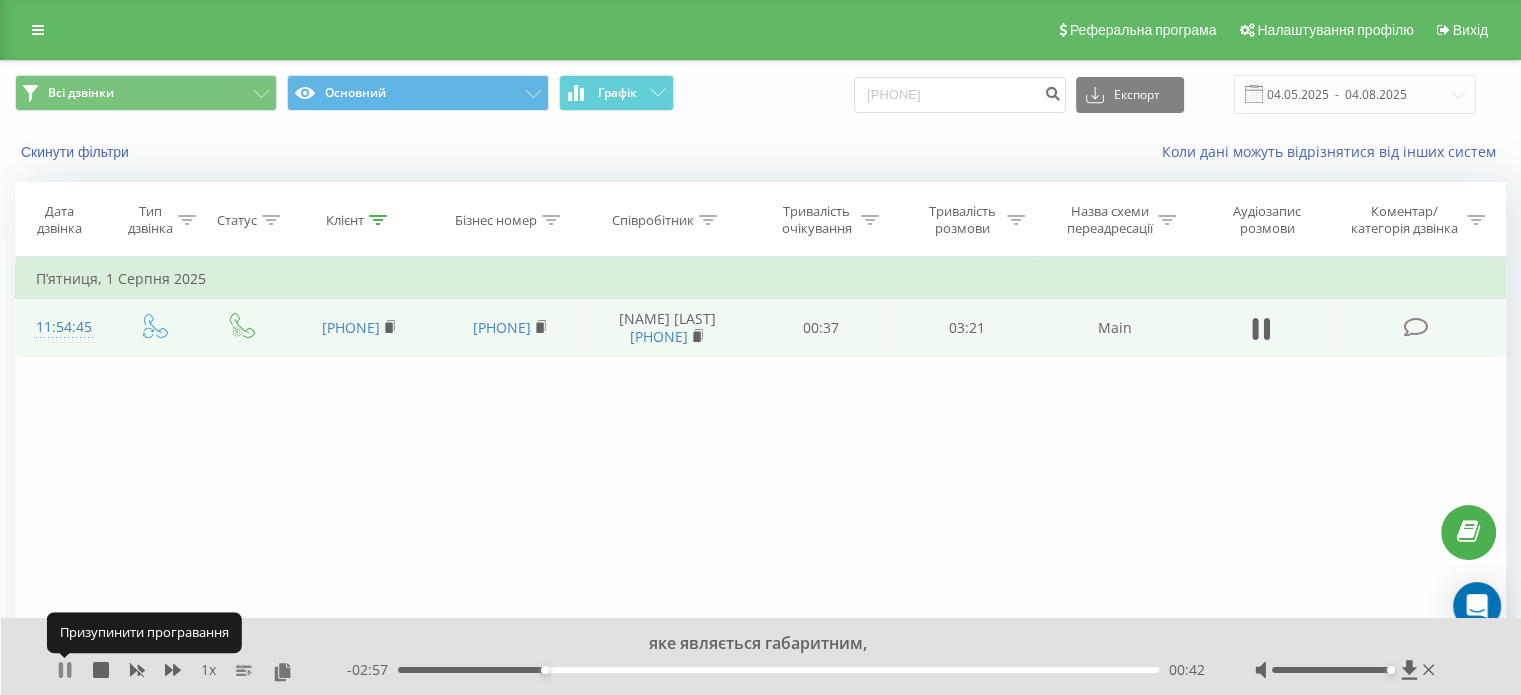 click 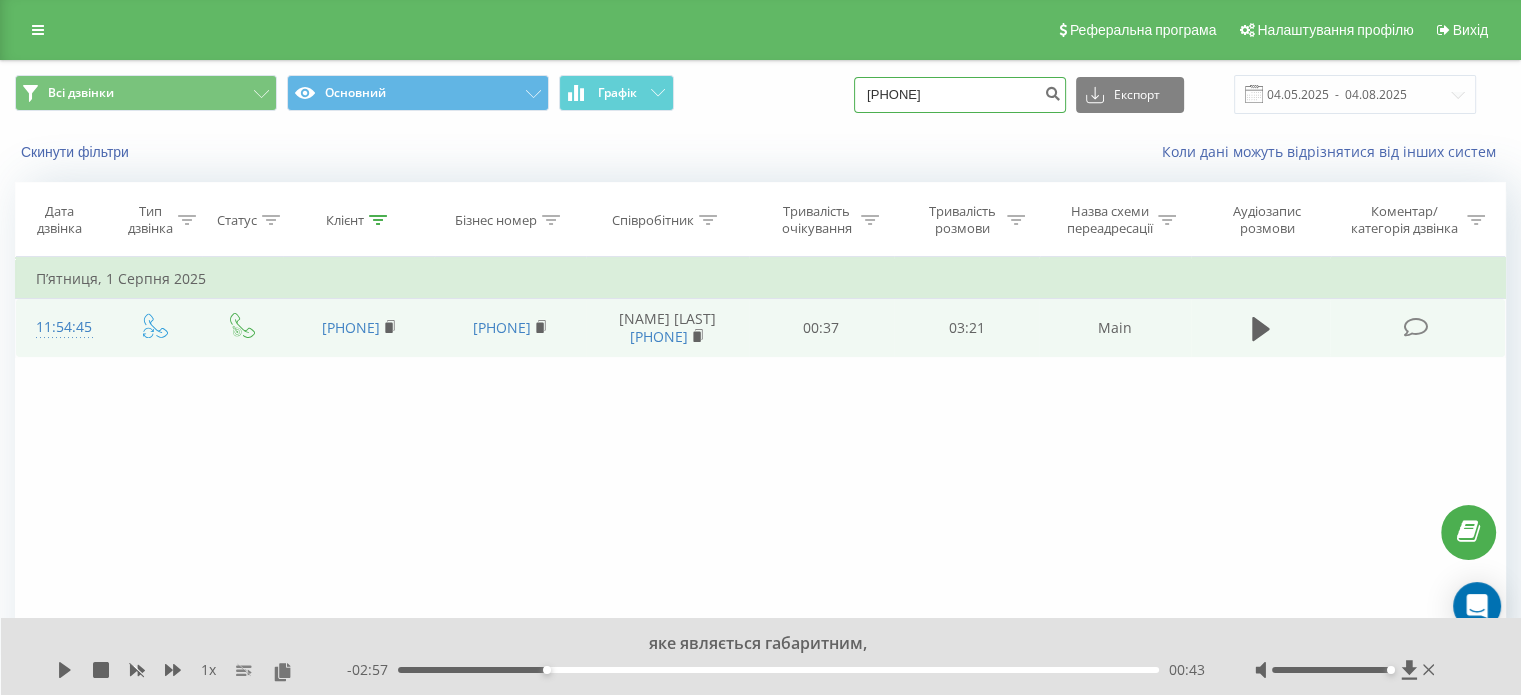 drag, startPoint x: 1004, startPoint y: 87, endPoint x: 794, endPoint y: 95, distance: 210.15233 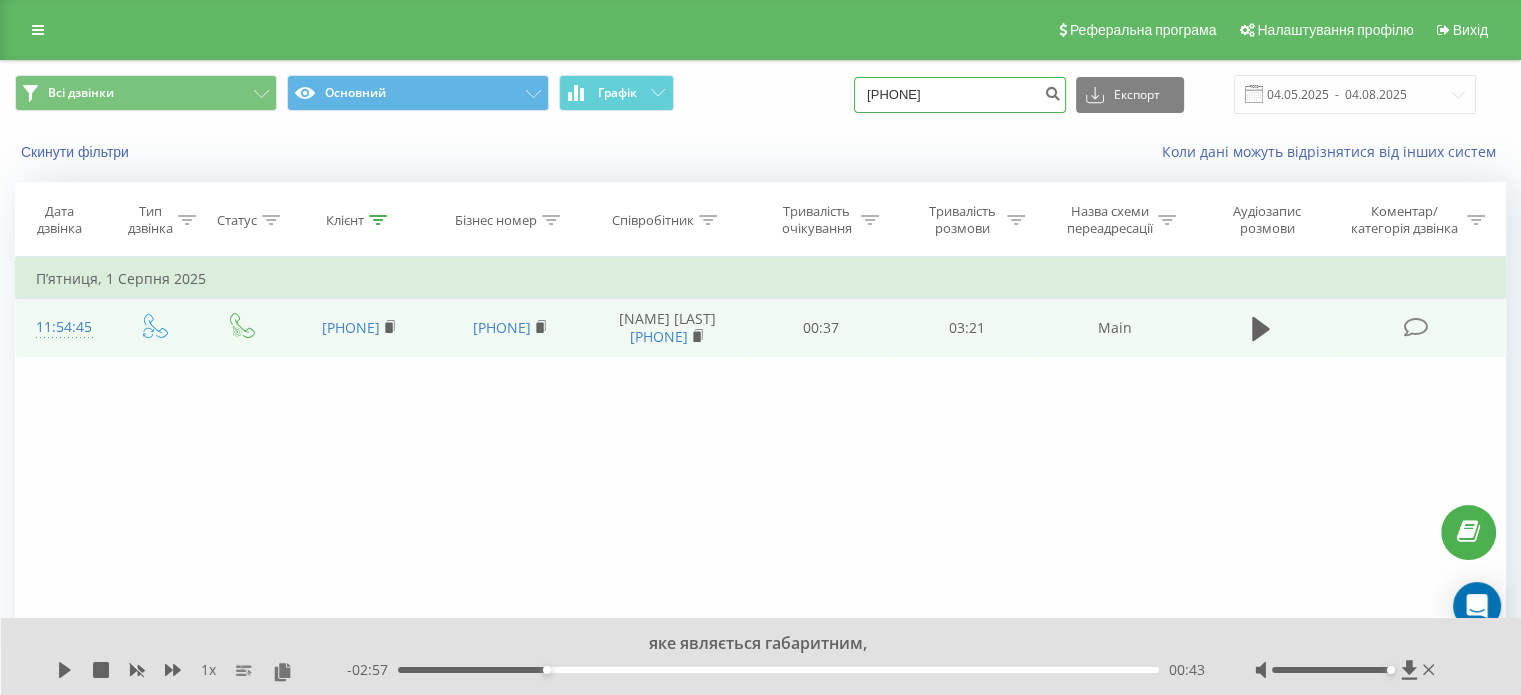 paste on "+38" 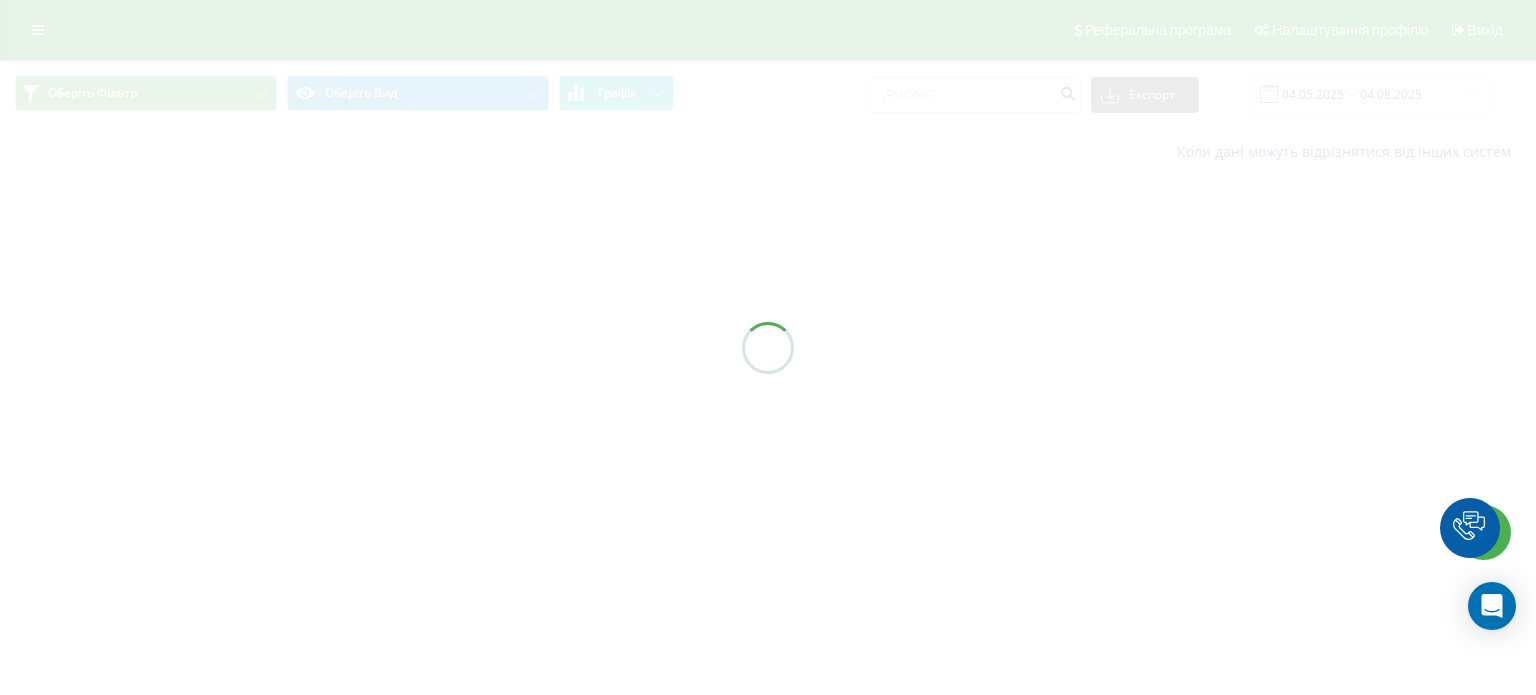scroll, scrollTop: 0, scrollLeft: 0, axis: both 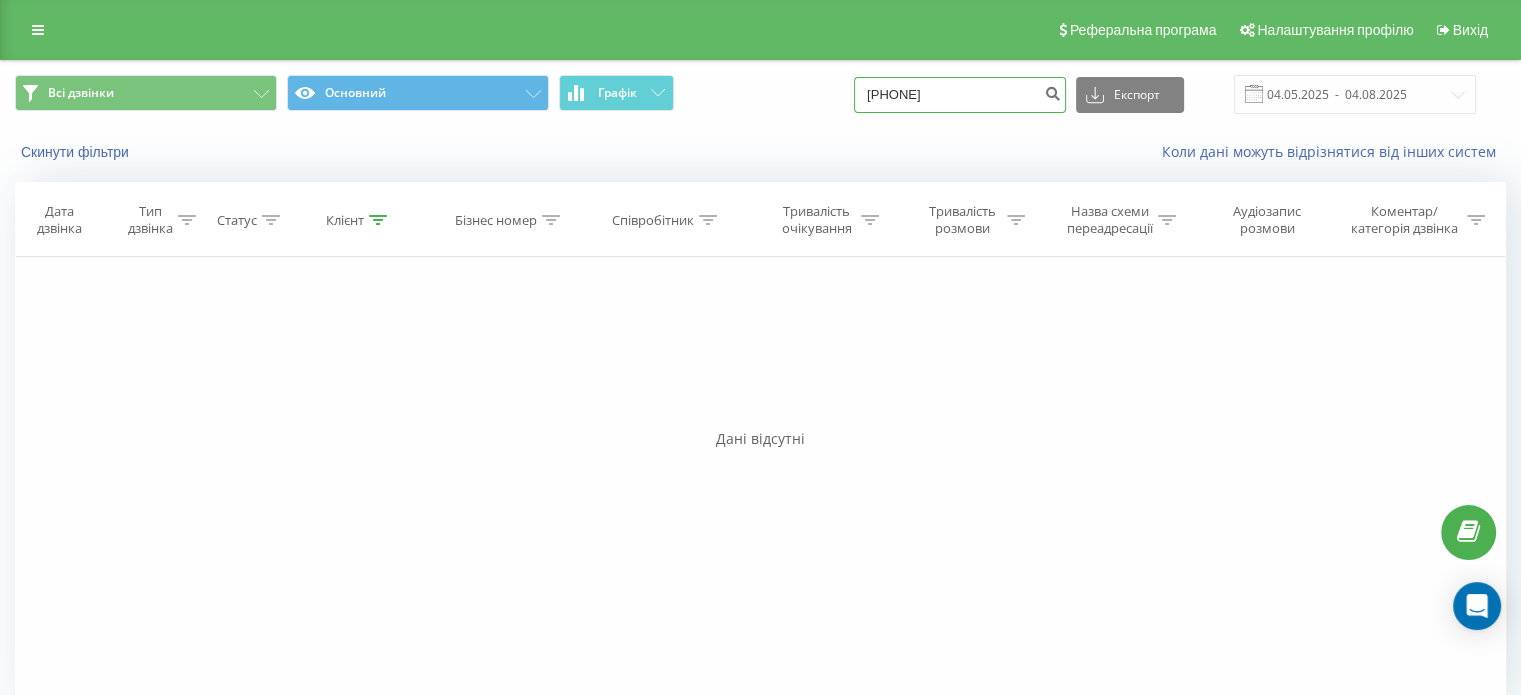click on "[PHONE]" at bounding box center [960, 95] 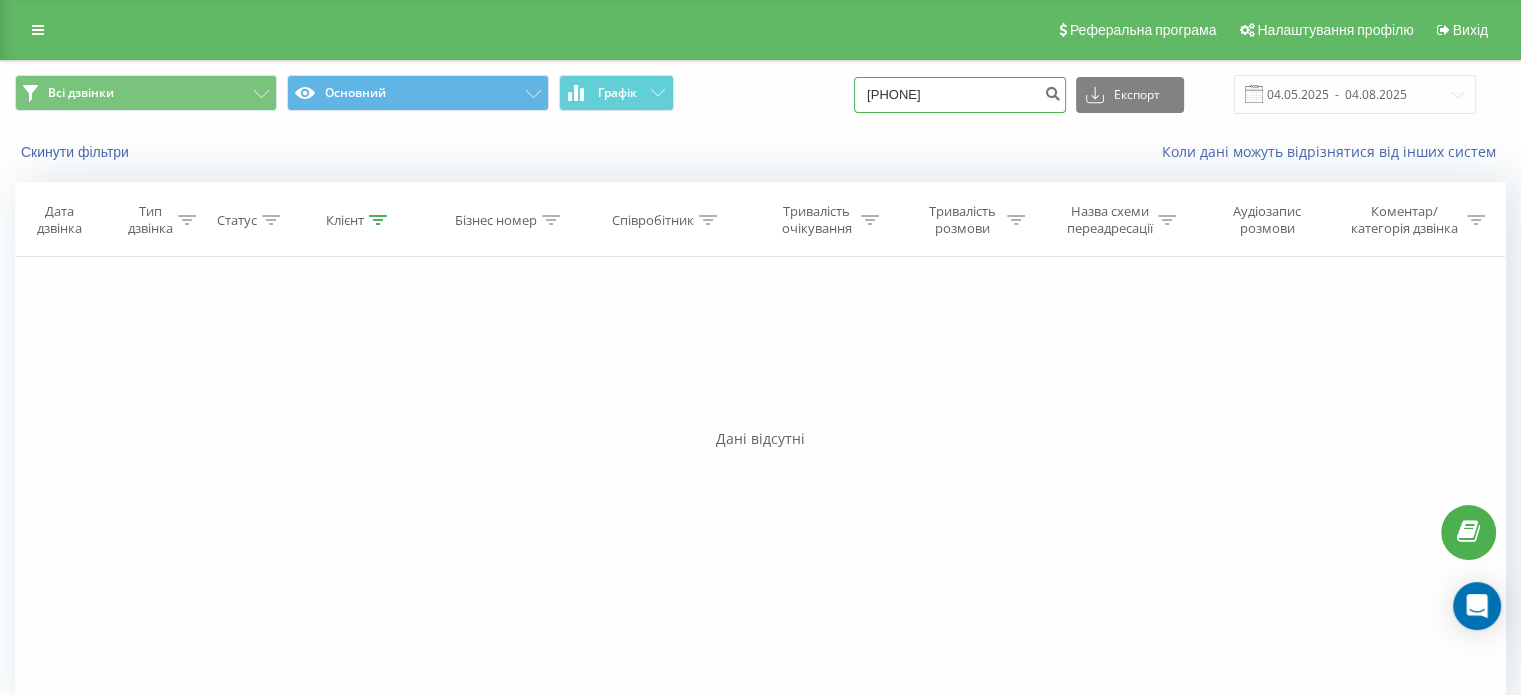 type on "[PHONE]" 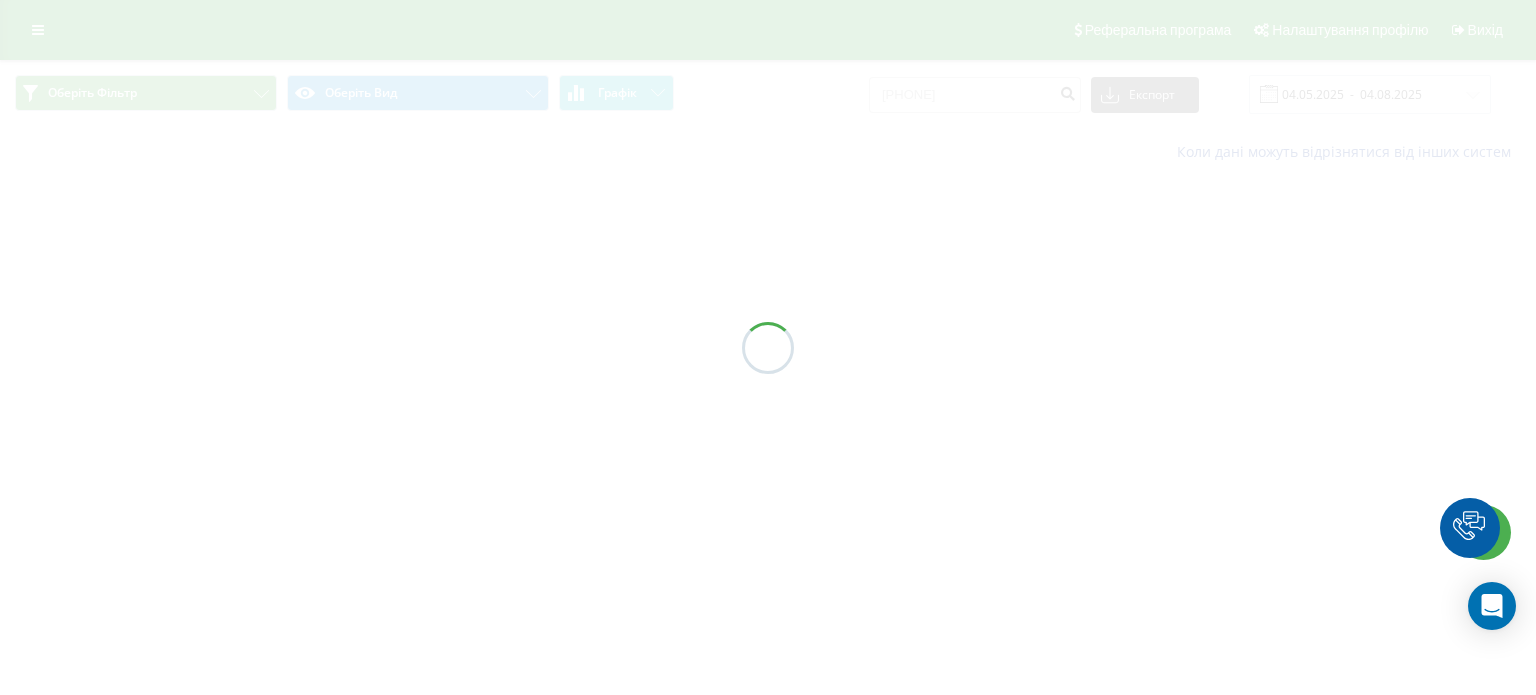 scroll, scrollTop: 0, scrollLeft: 0, axis: both 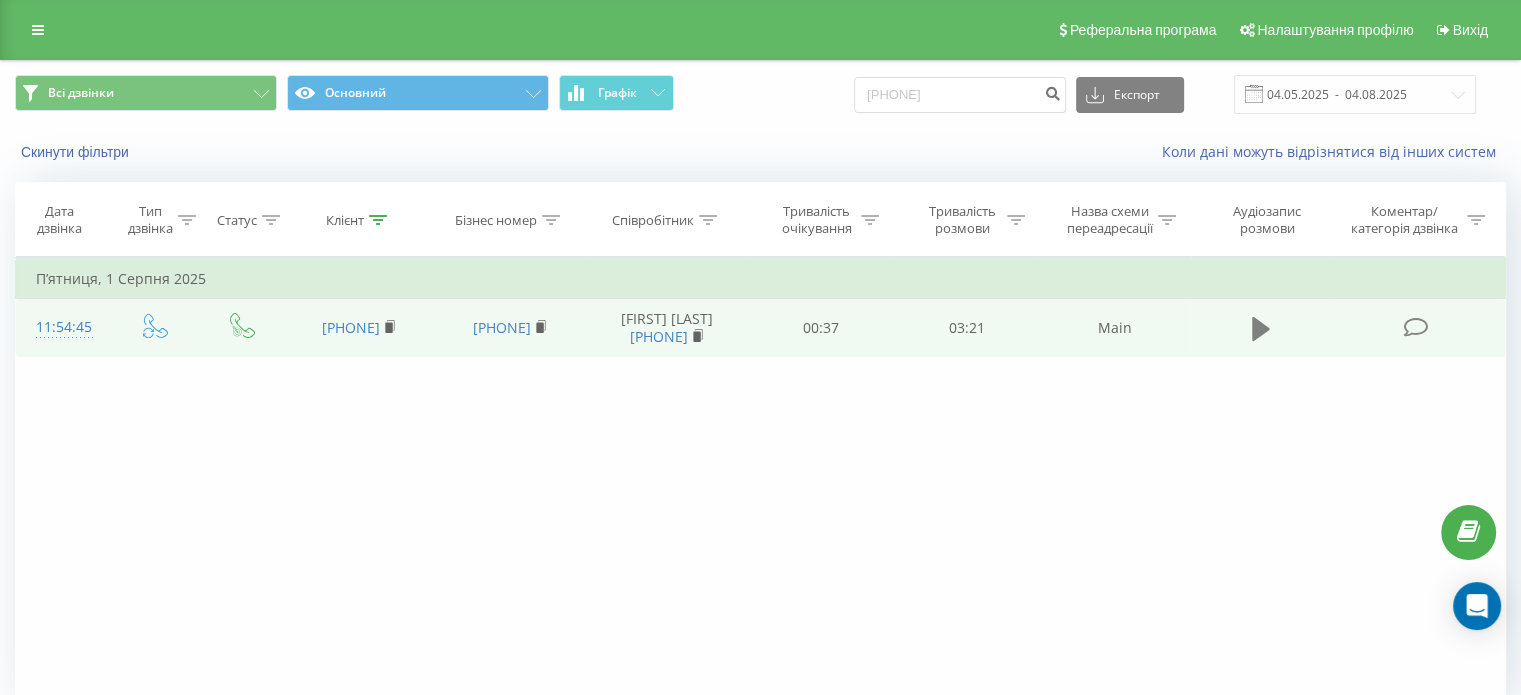 click 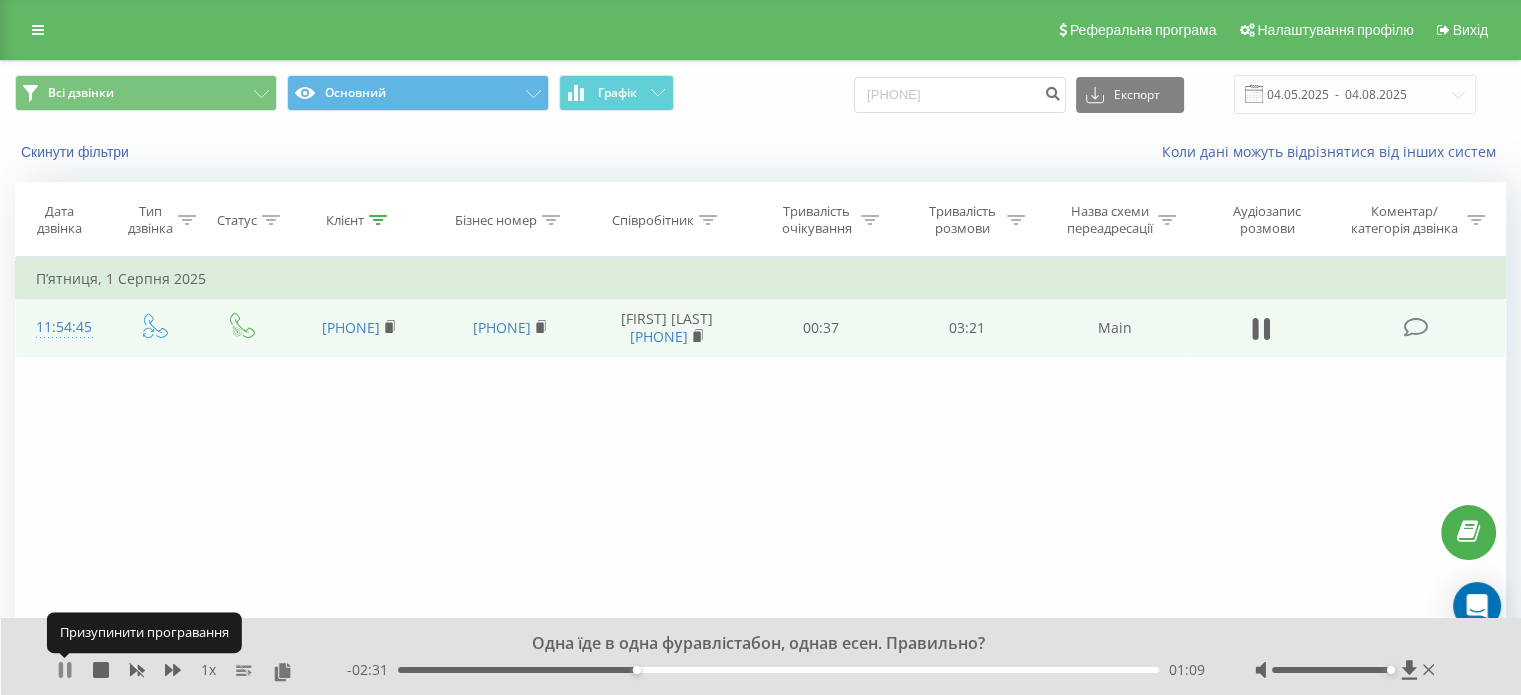 click 